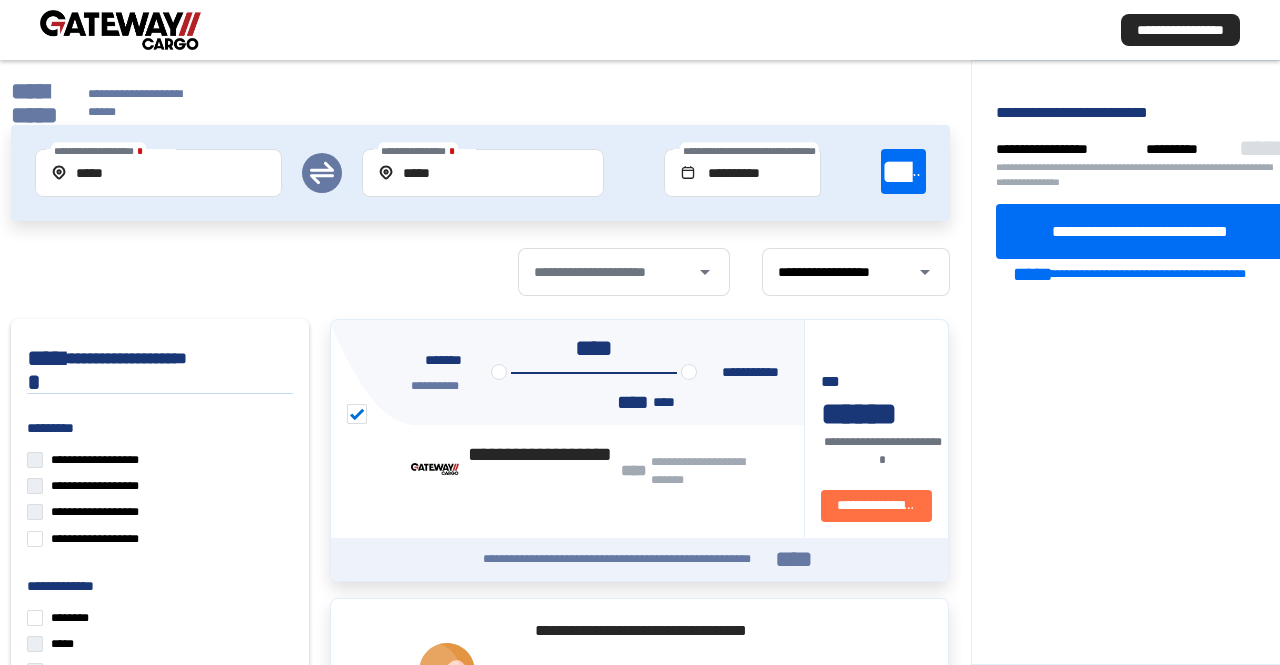 scroll, scrollTop: 68, scrollLeft: 0, axis: vertical 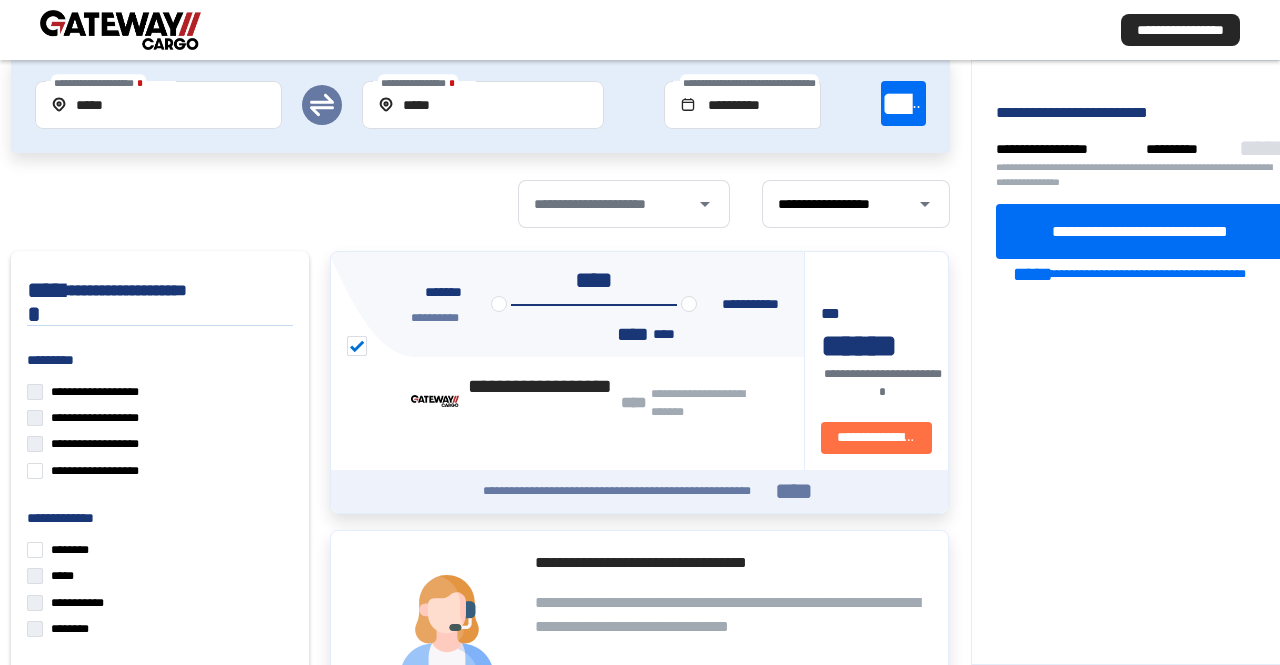 click at bounding box center [120, 30] 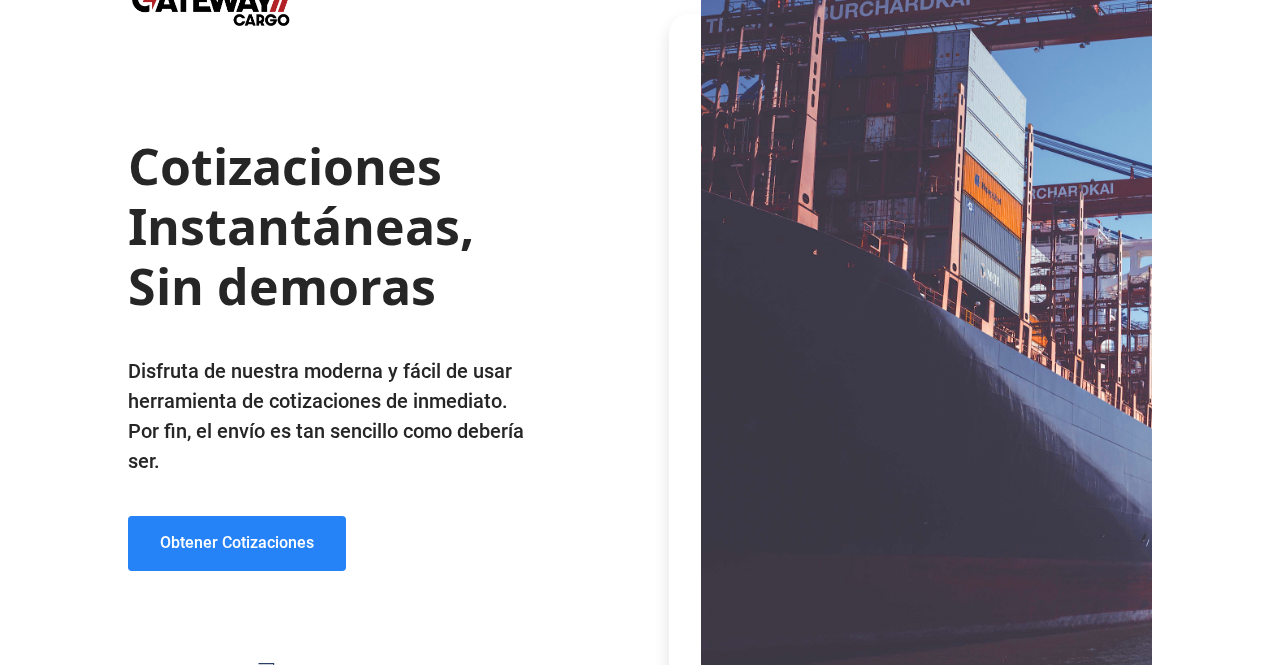 click on "Obtener Cotizaciones" 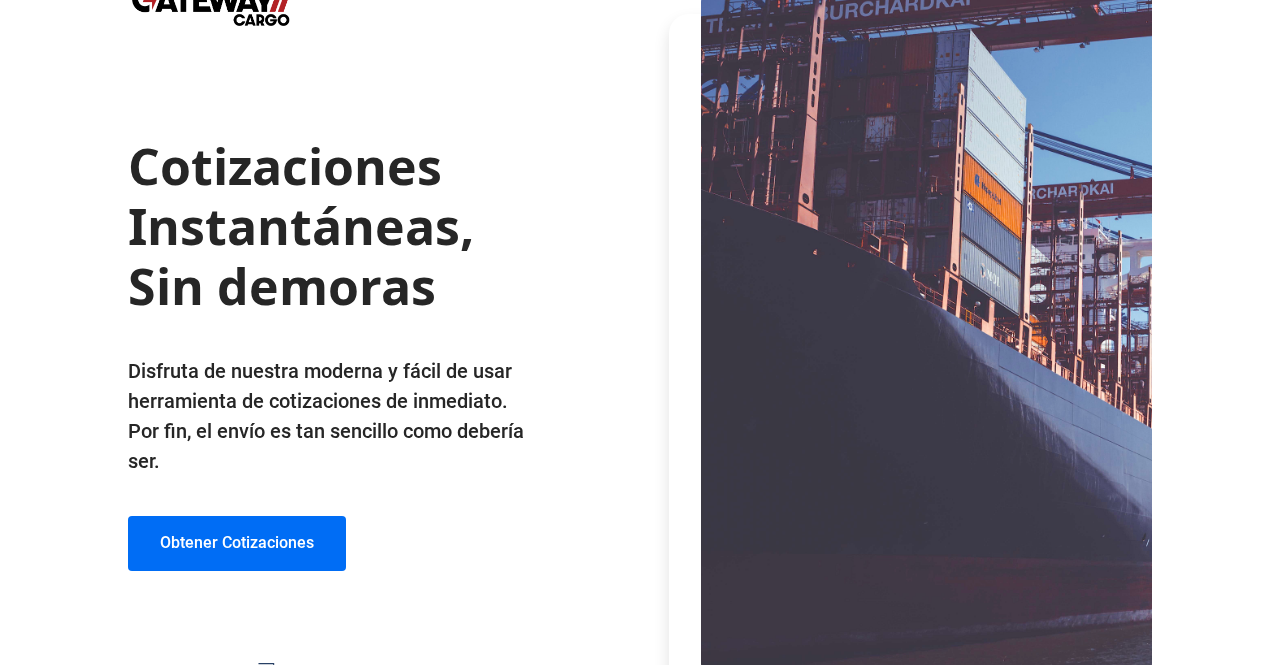 scroll, scrollTop: 0, scrollLeft: 0, axis: both 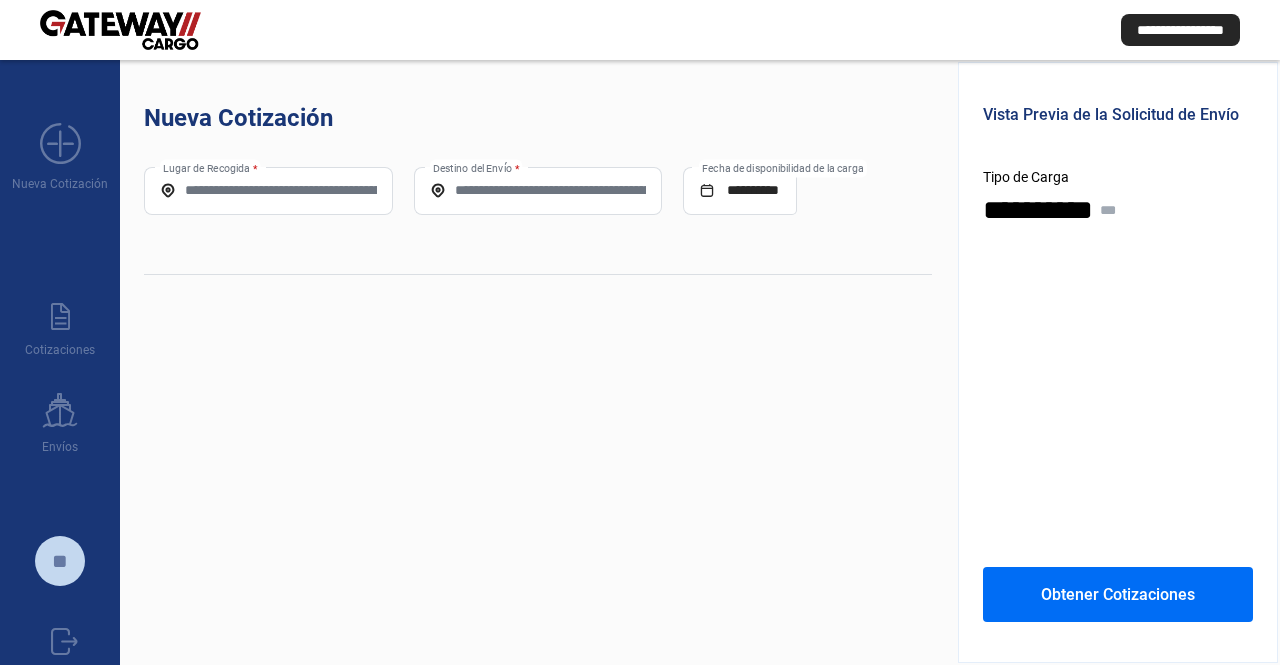 click on "Lugar de Recogida *" at bounding box center [268, 190] 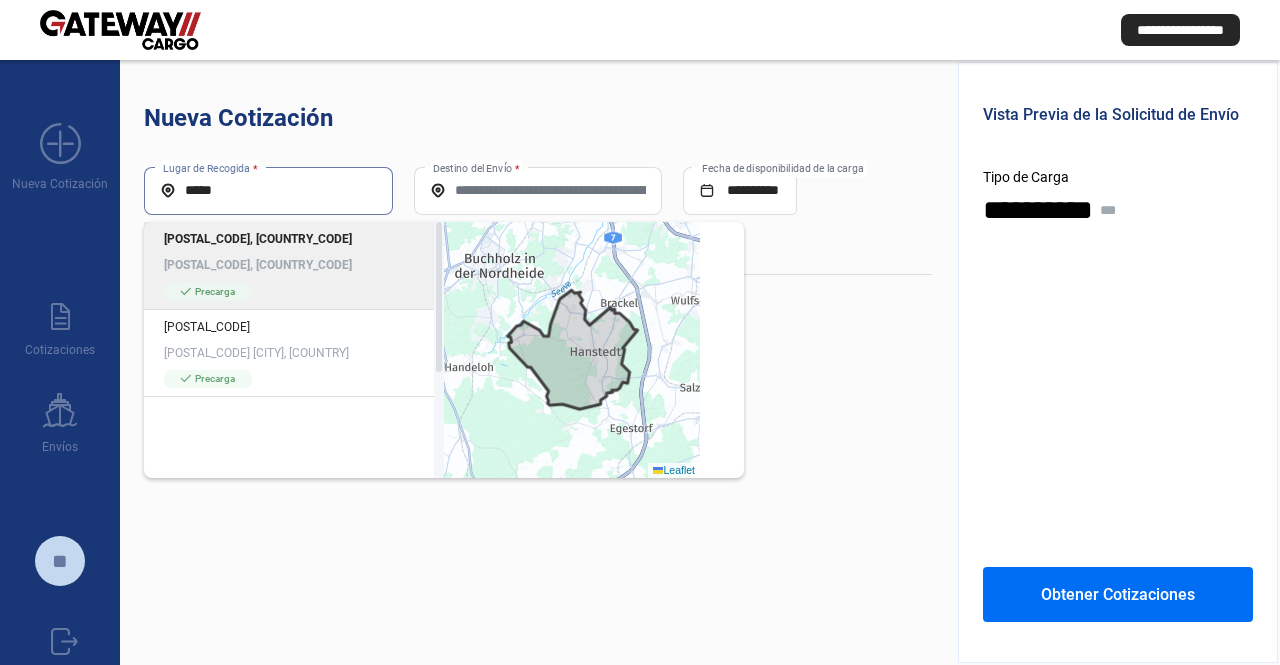 click on "[POSTAL_CODE], [COUNTRY_CODE]" 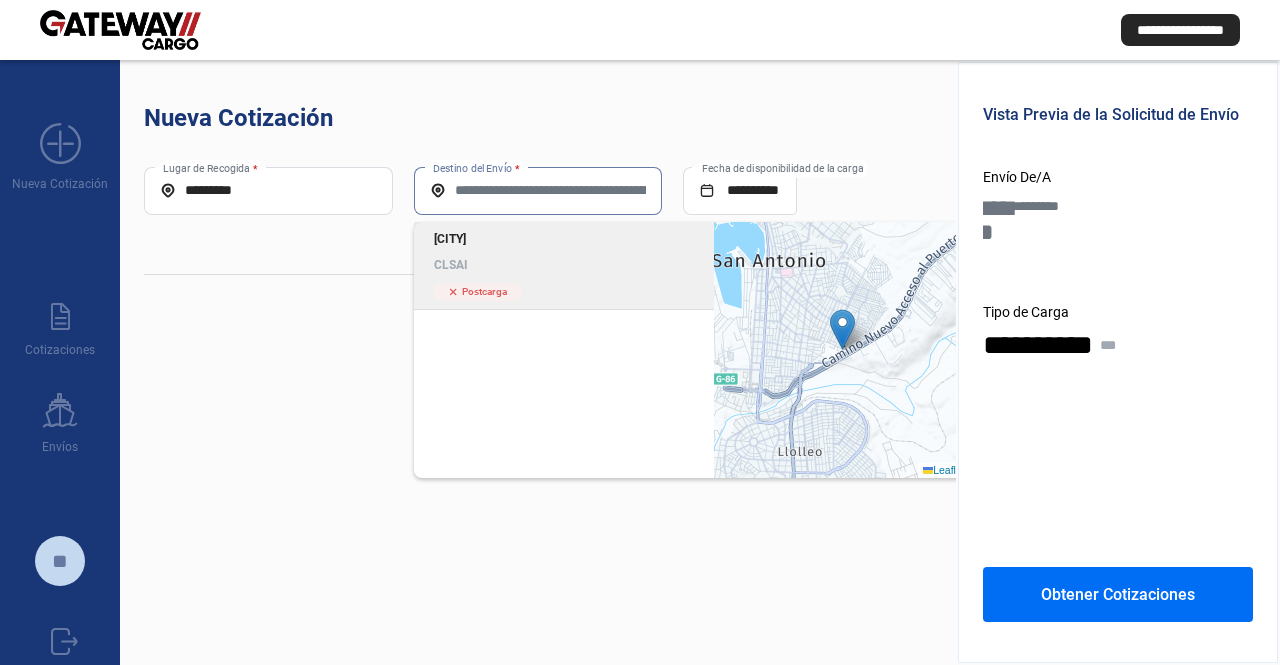 click on "Destino del Envío *" at bounding box center [538, 190] 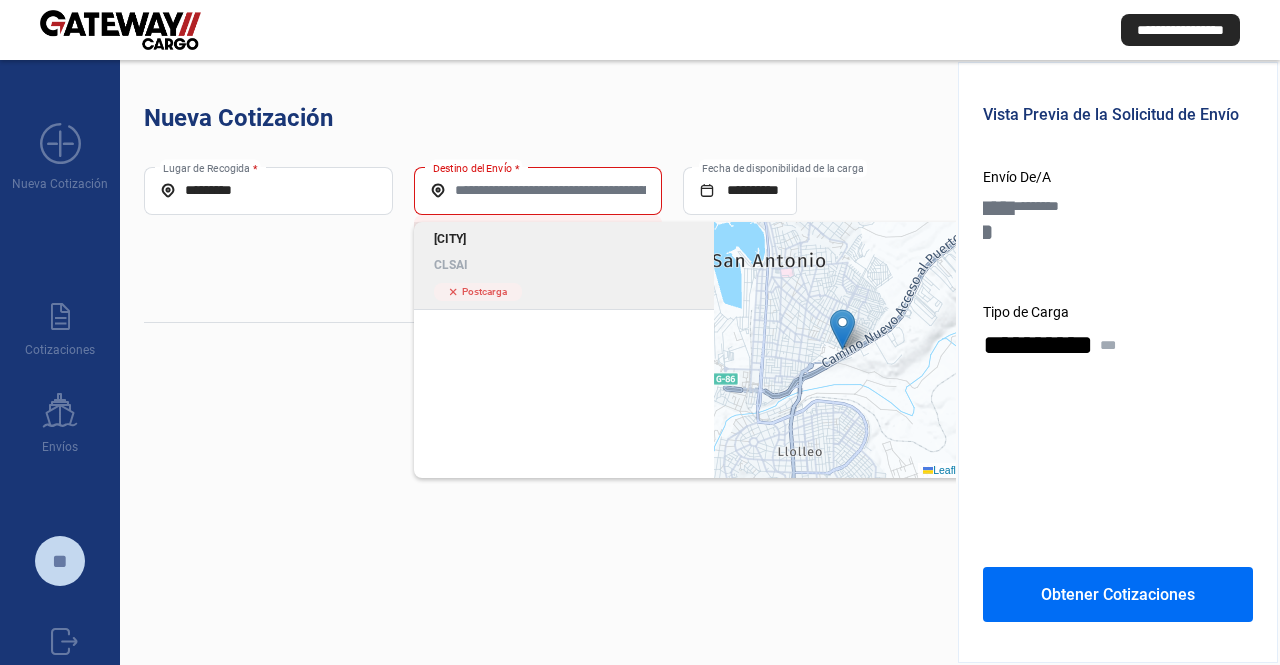 click on "CLSAI" 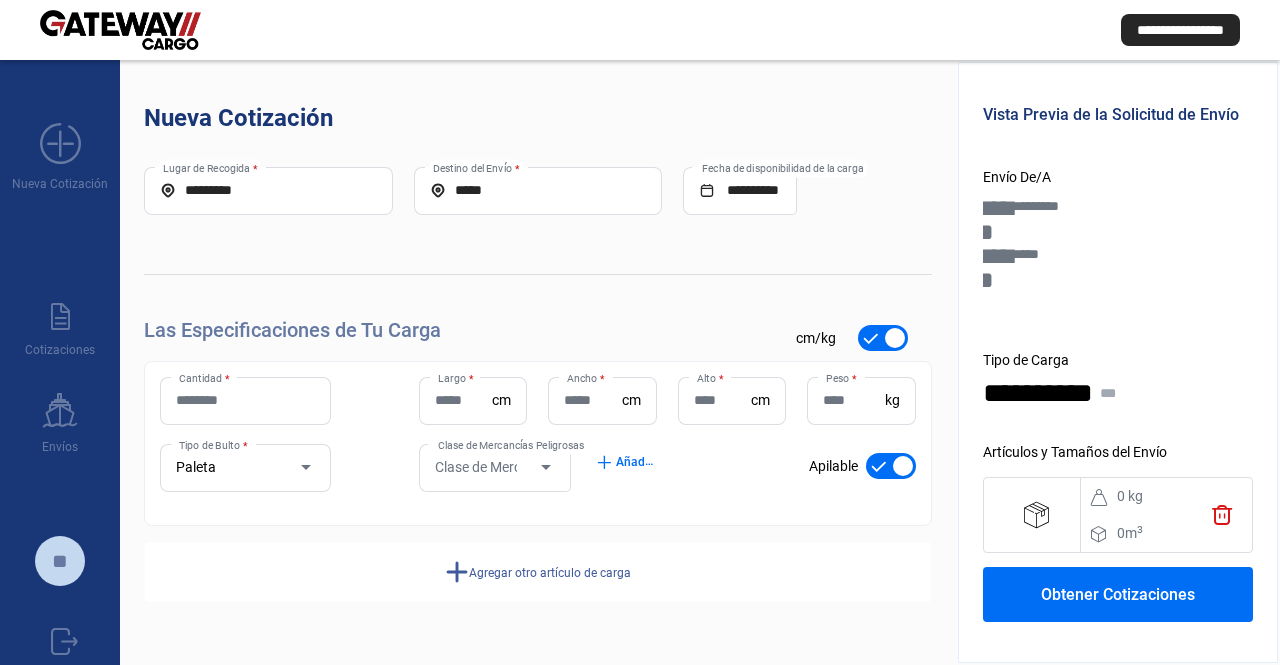 click on "Cantidad *" 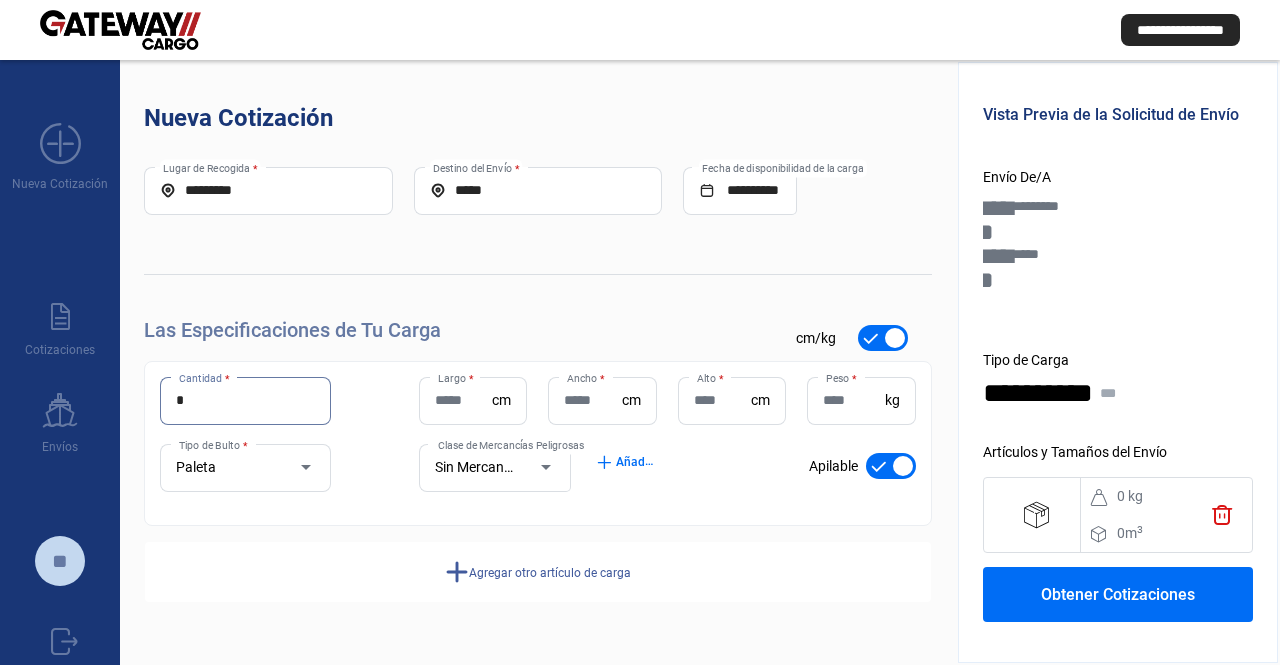 type on "*" 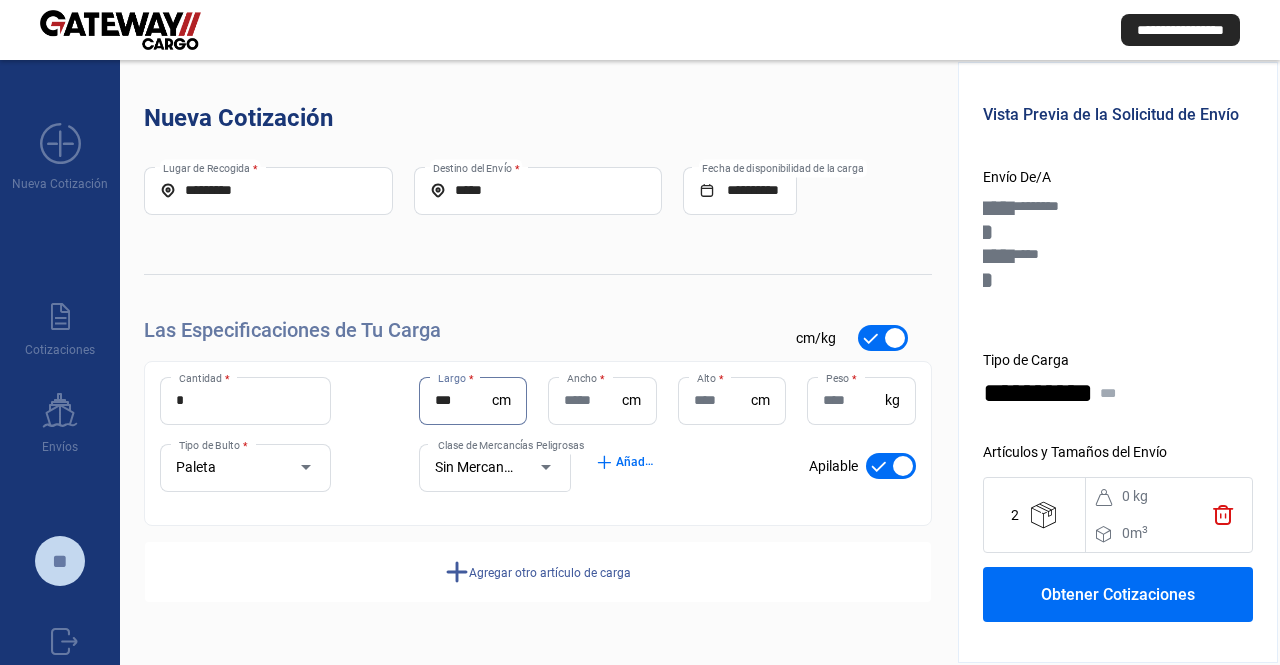 type on "***" 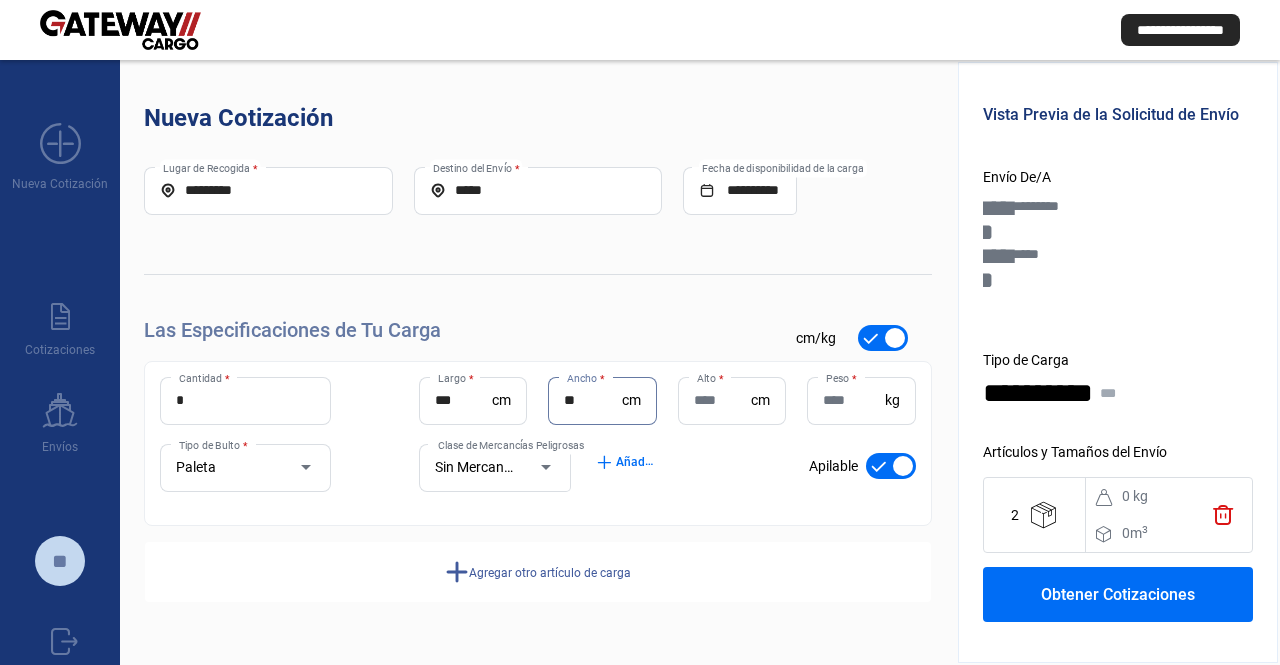 type on "**" 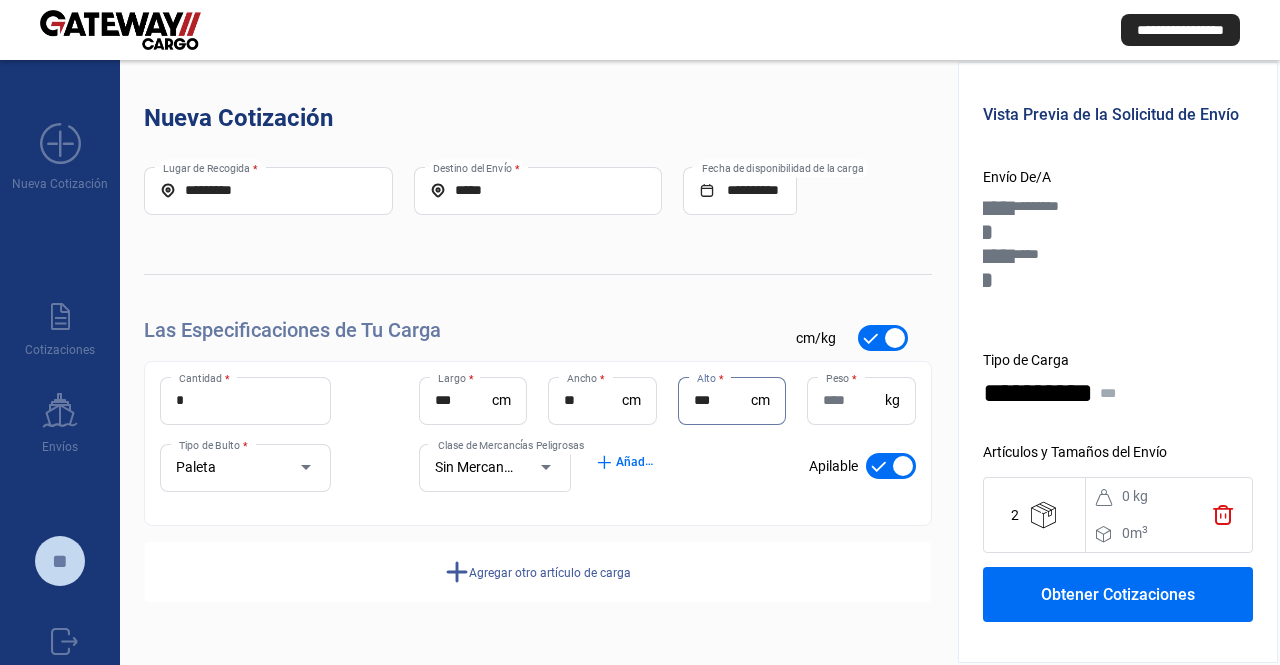 type on "***" 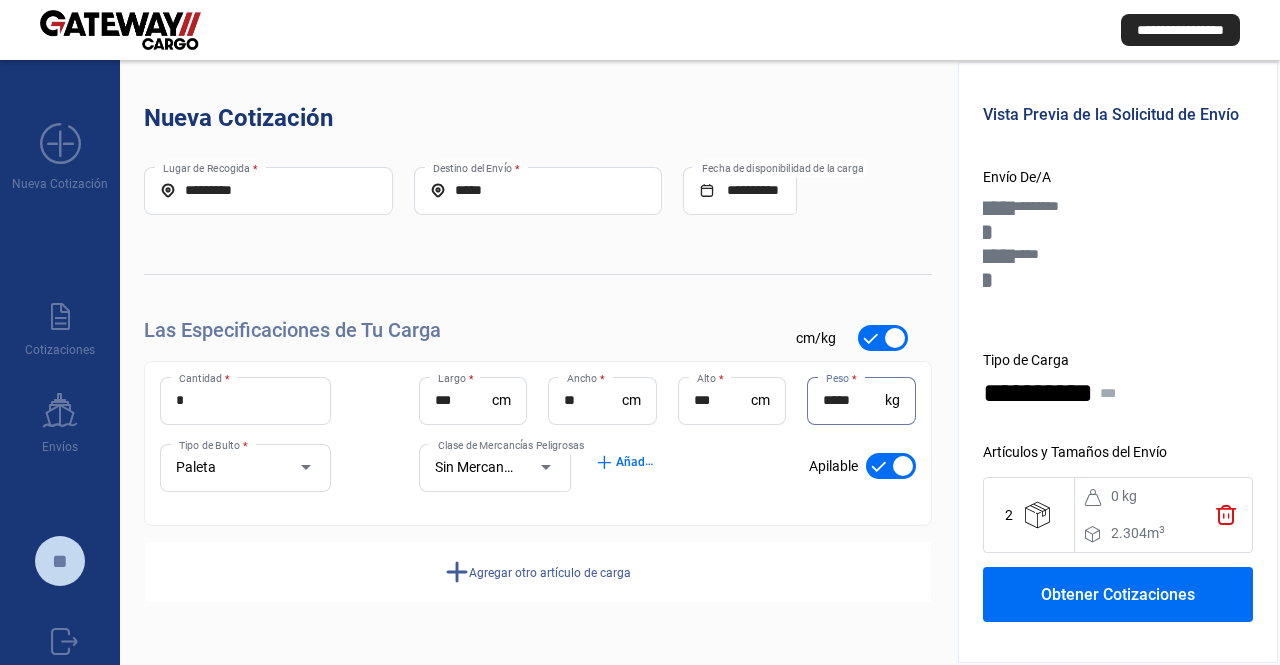 type on "*****" 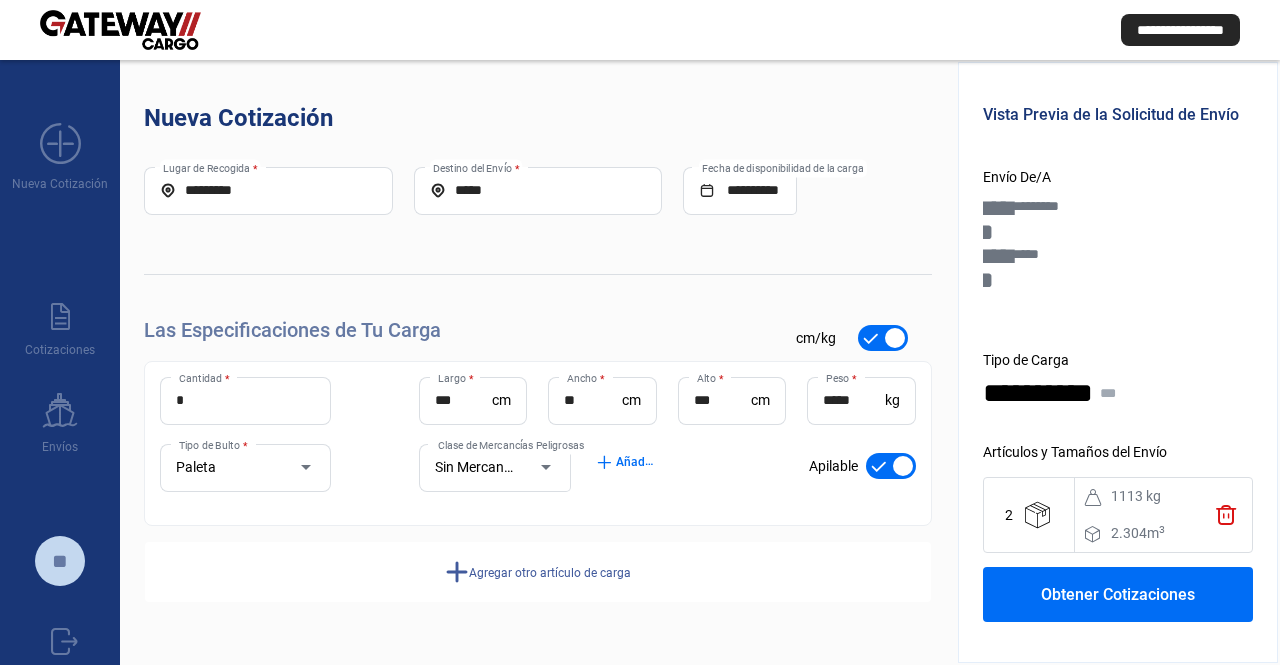scroll, scrollTop: 13, scrollLeft: 0, axis: vertical 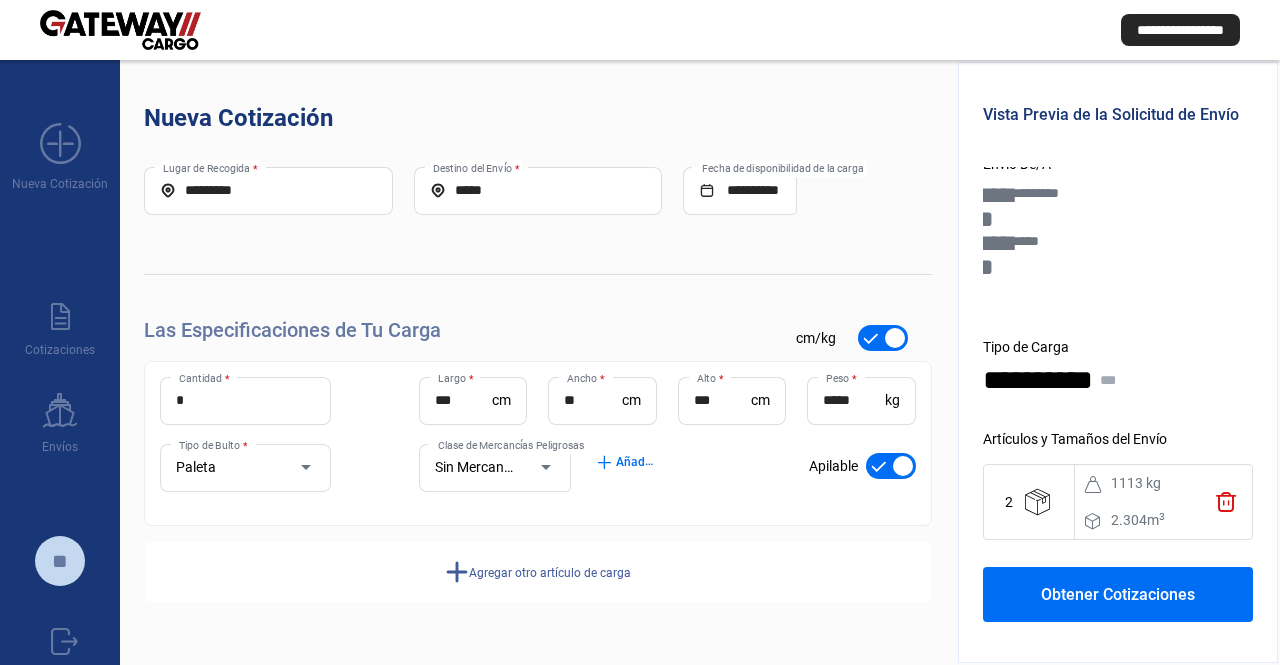 drag, startPoint x: 1122, startPoint y: 265, endPoint x: 1116, endPoint y: 477, distance: 212.08488 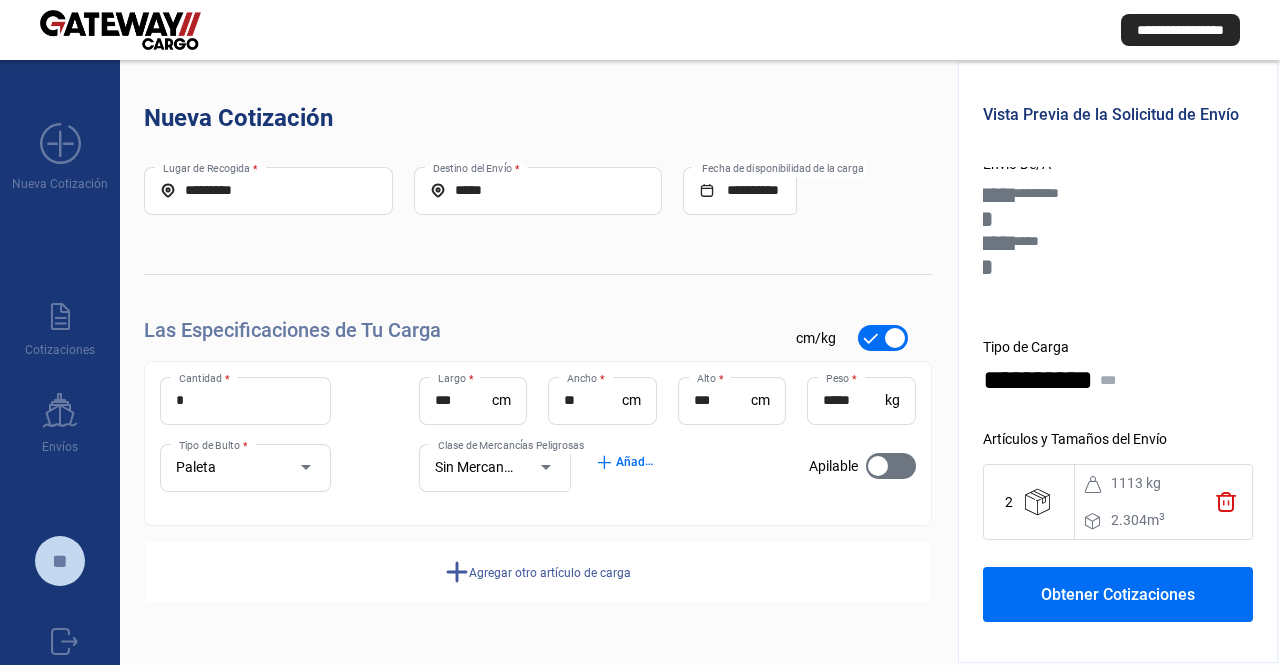click on "Obtener Cotizaciones" 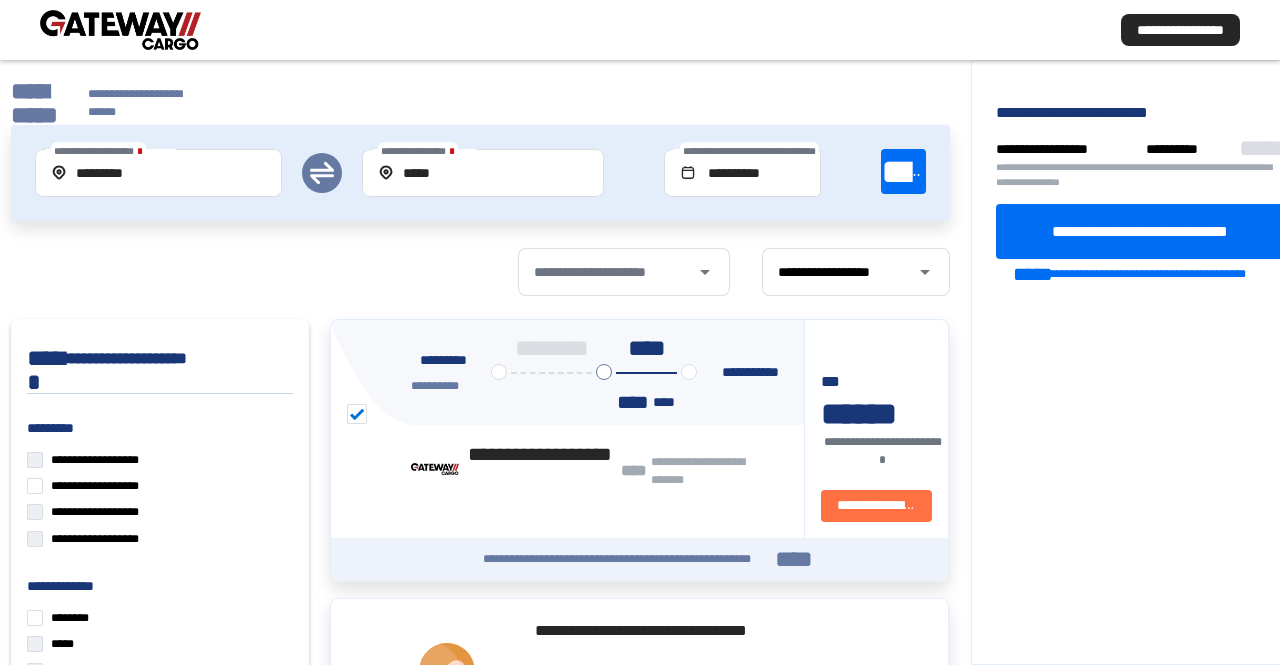 drag, startPoint x: 772, startPoint y: 69, endPoint x: 1096, endPoint y: 135, distance: 330.6539 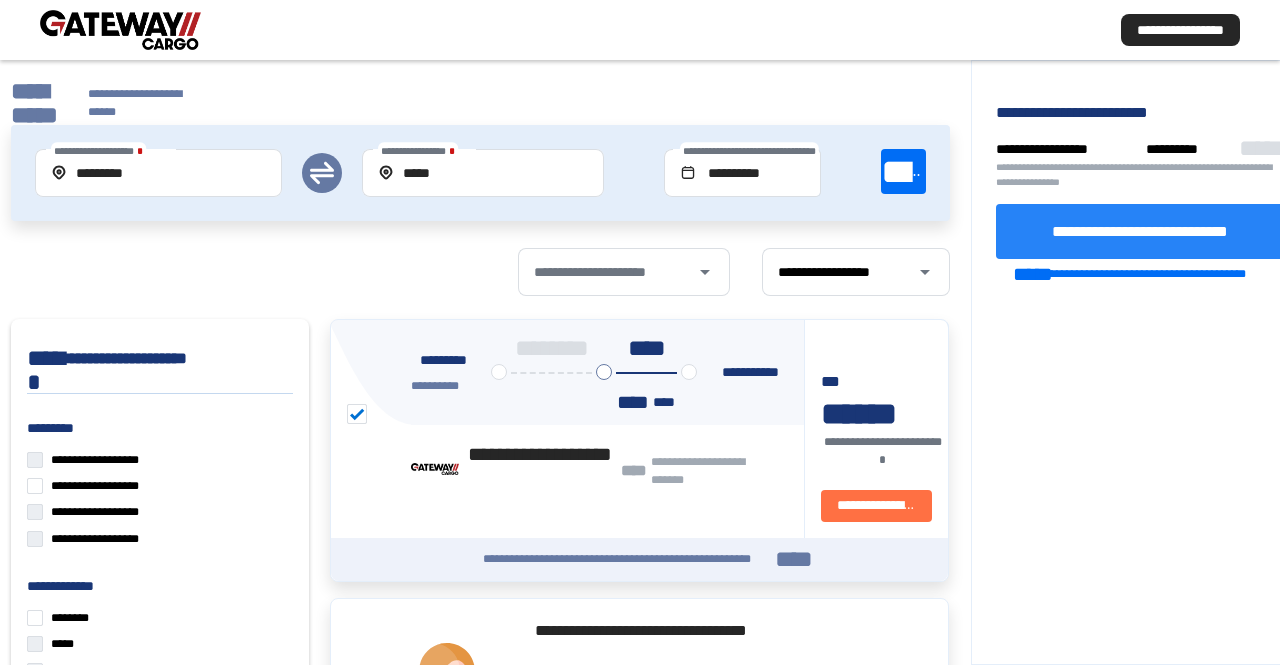 click on "**********" 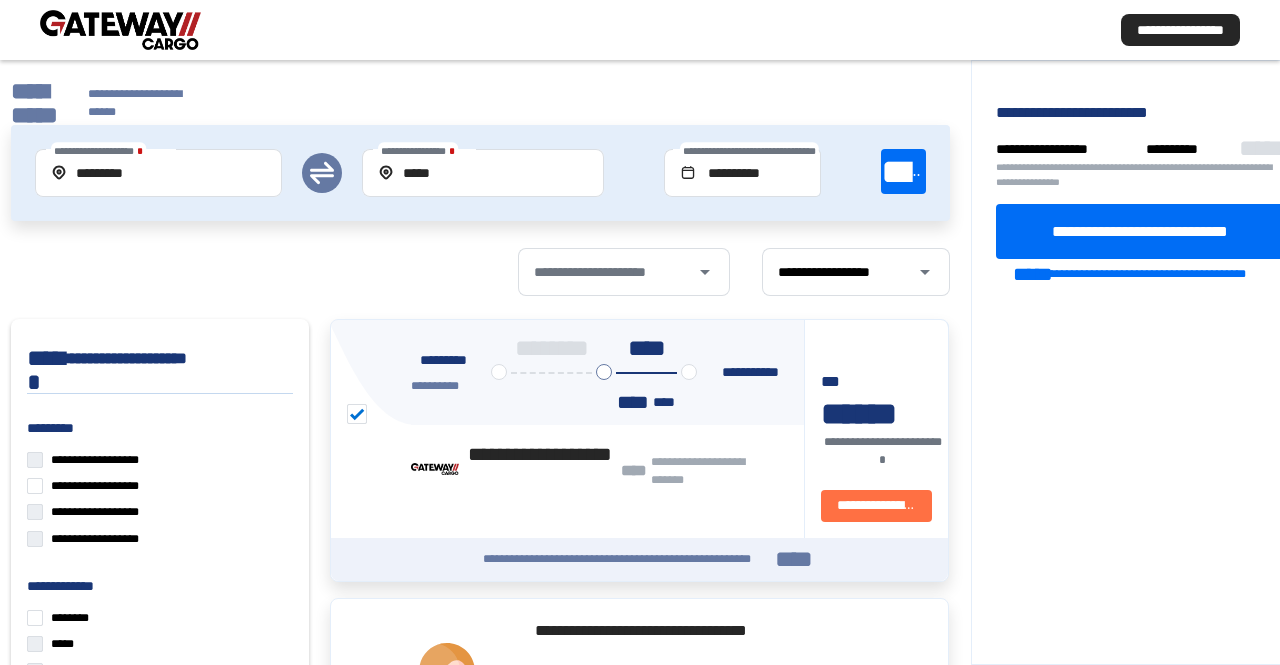 click on "**********" 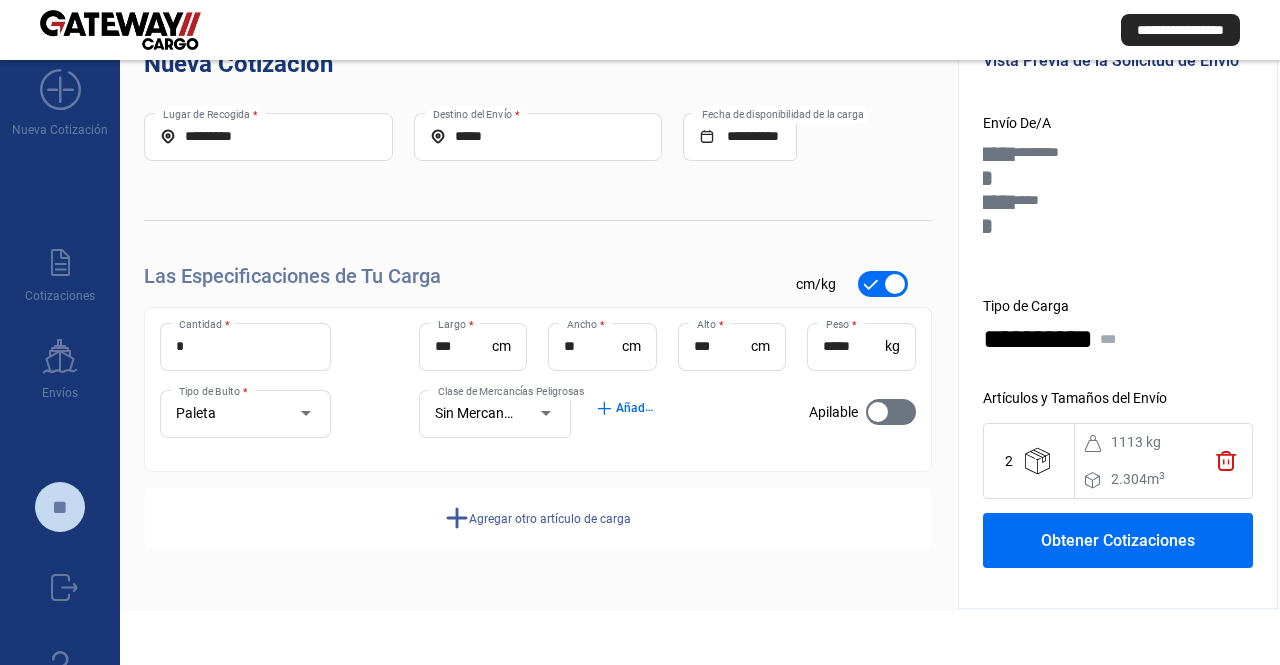 drag, startPoint x: 459, startPoint y: 235, endPoint x: 463, endPoint y: 339, distance: 104.0769 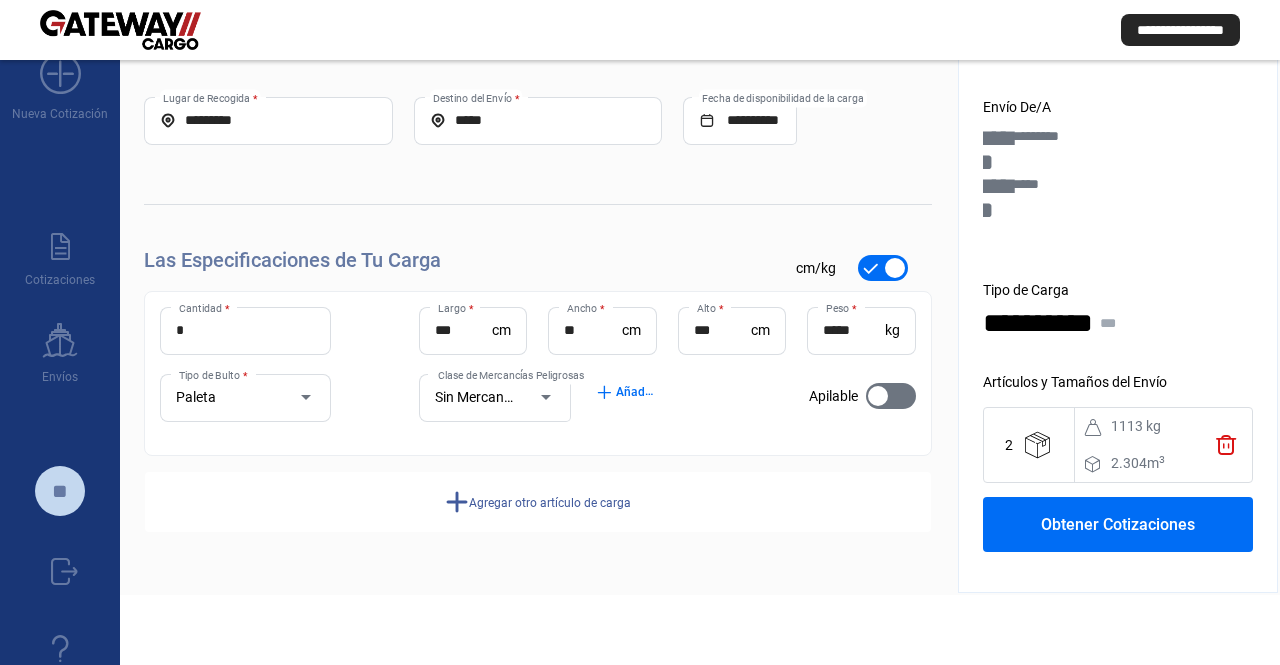click on "*** Alto  *" 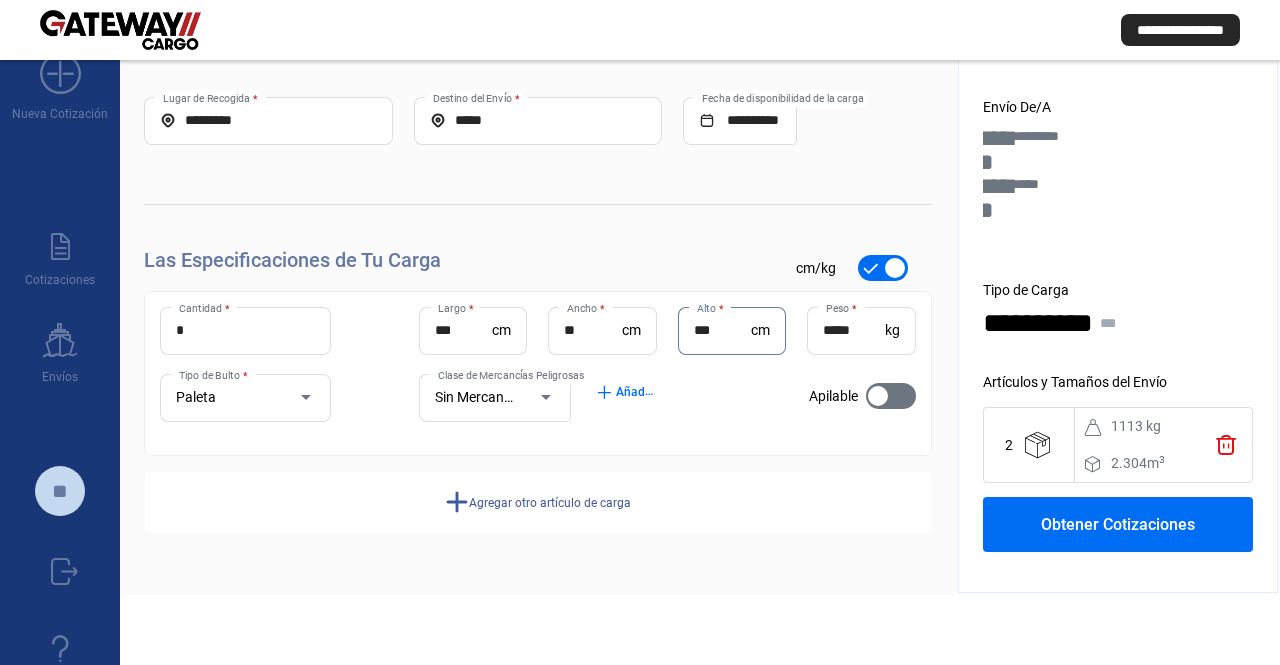 click on "***" at bounding box center (722, 330) 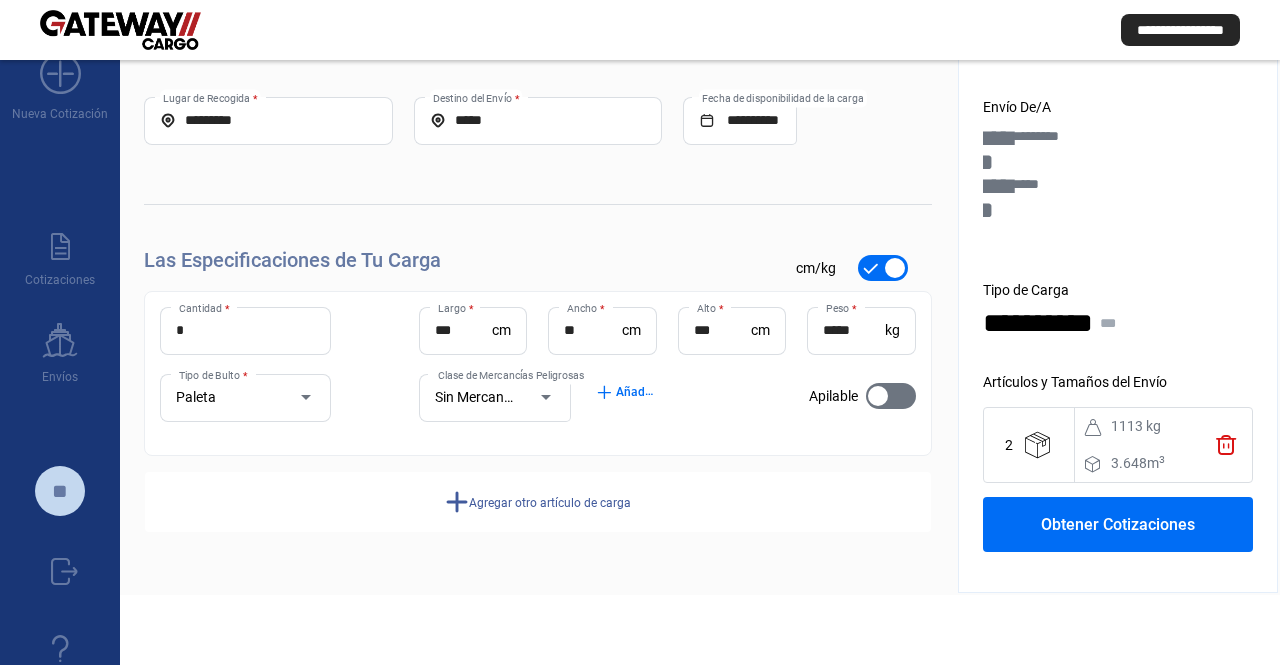 click on "Obtener Cotizaciones" 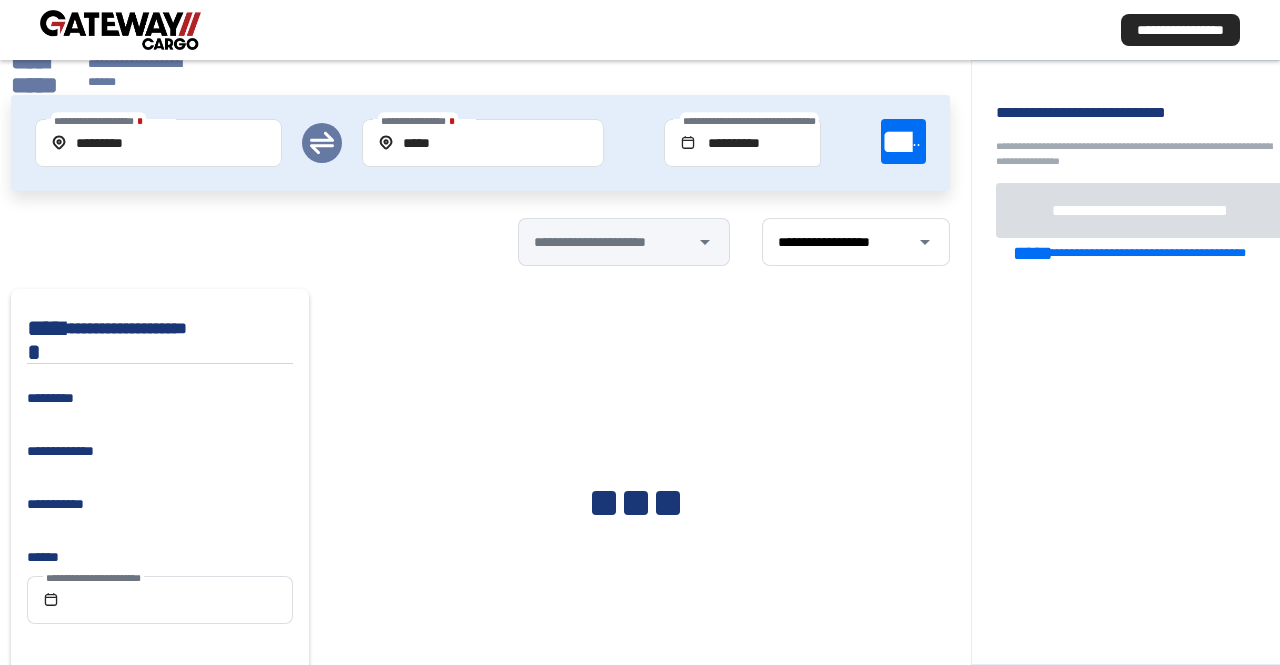 scroll, scrollTop: 5, scrollLeft: 0, axis: vertical 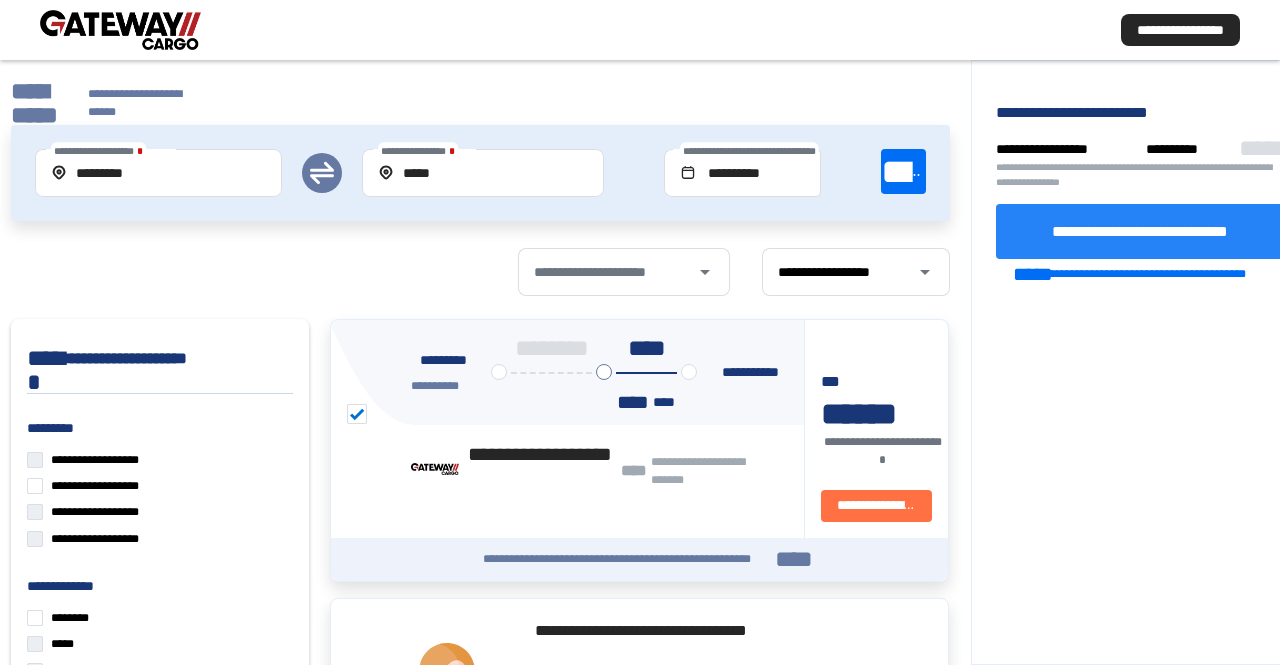 click on "**********" 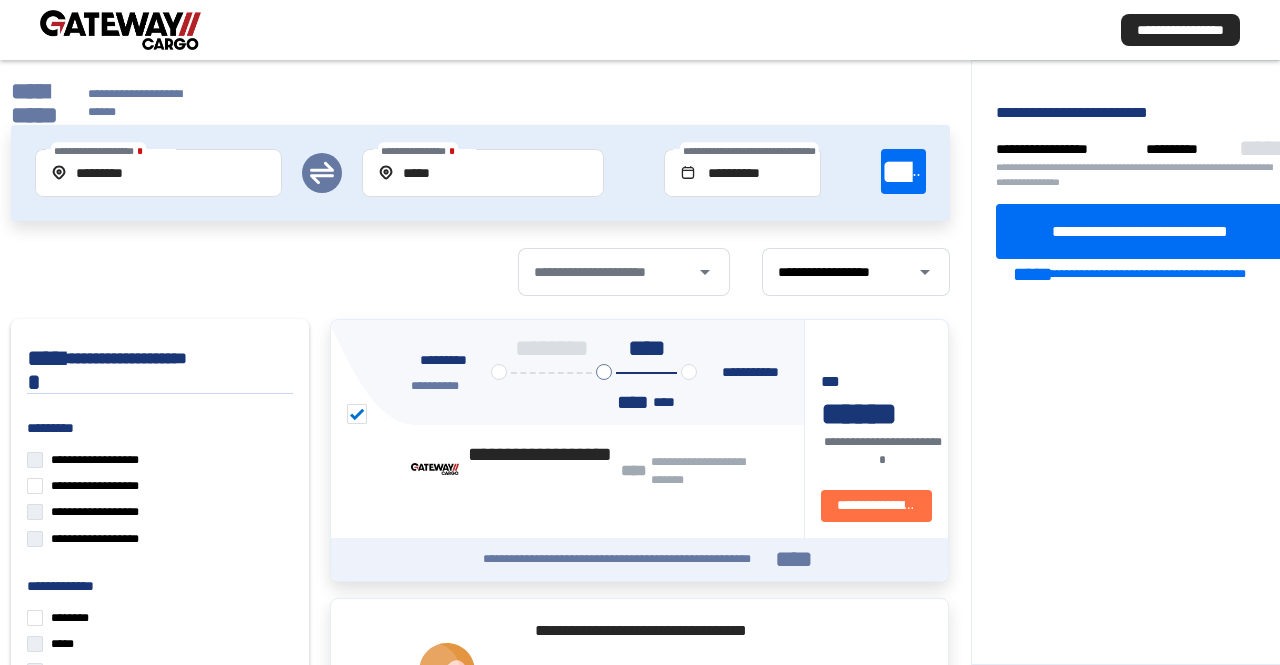 click at bounding box center [120, 30] 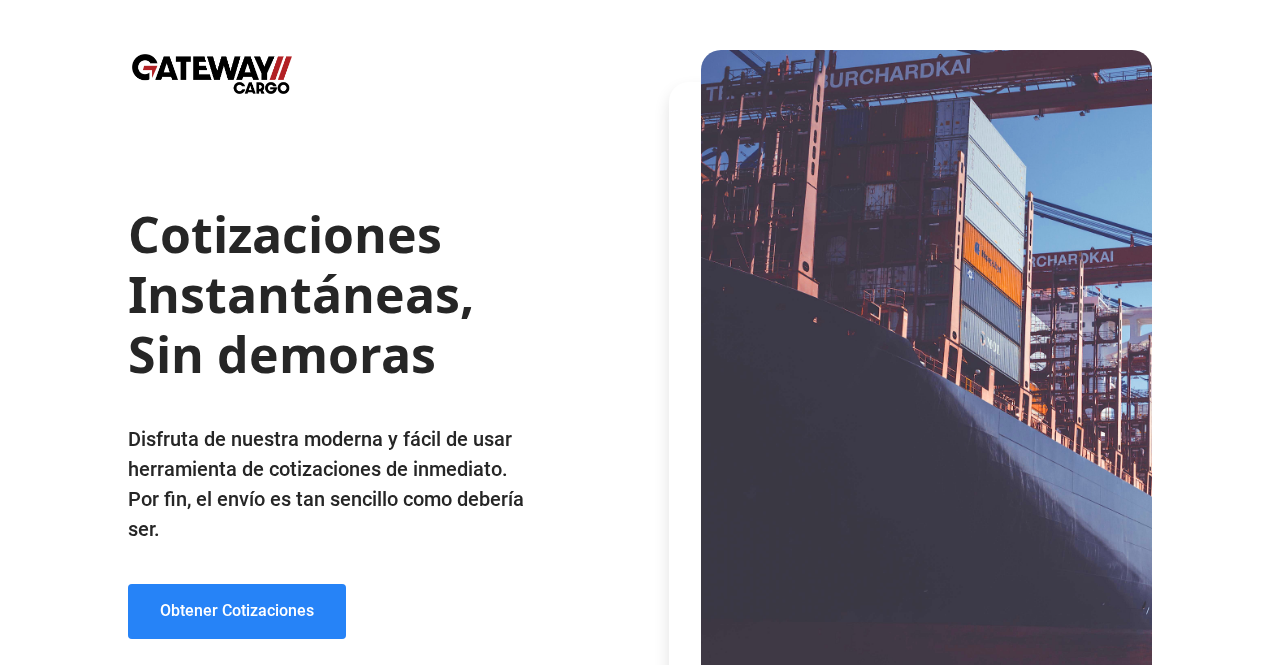 click on "Obtener Cotizaciones" 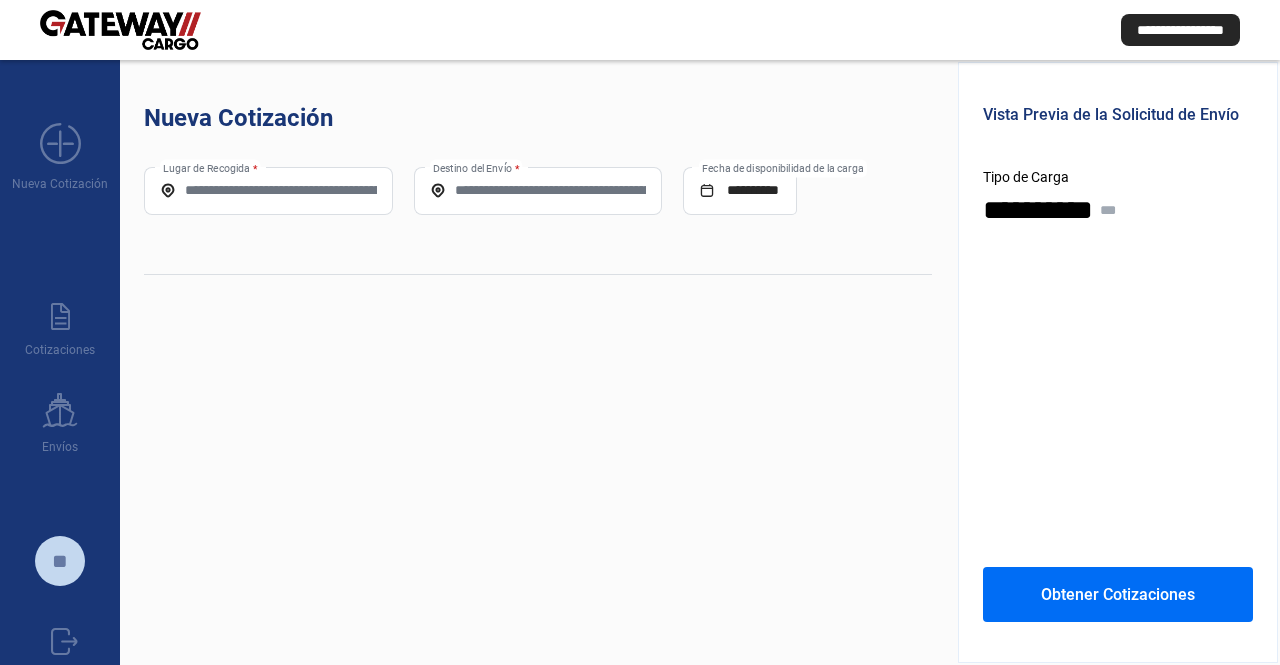 click on "Lugar de Recogida *" at bounding box center [268, 190] 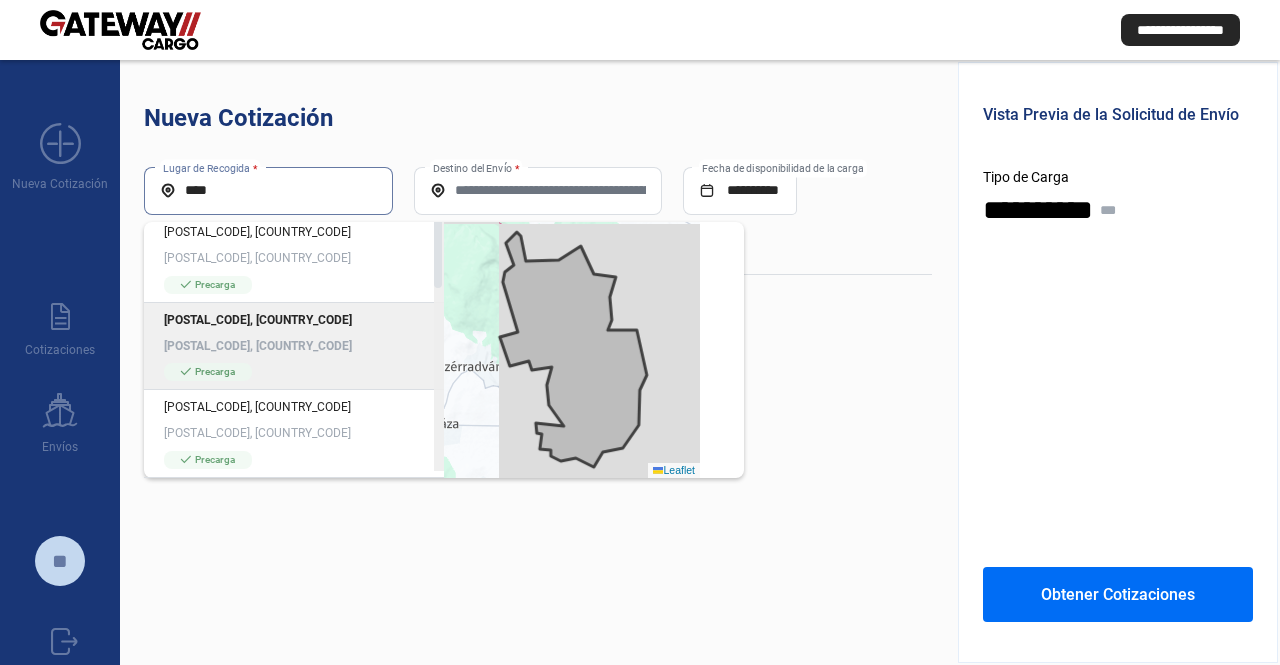 scroll, scrollTop: 0, scrollLeft: 0, axis: both 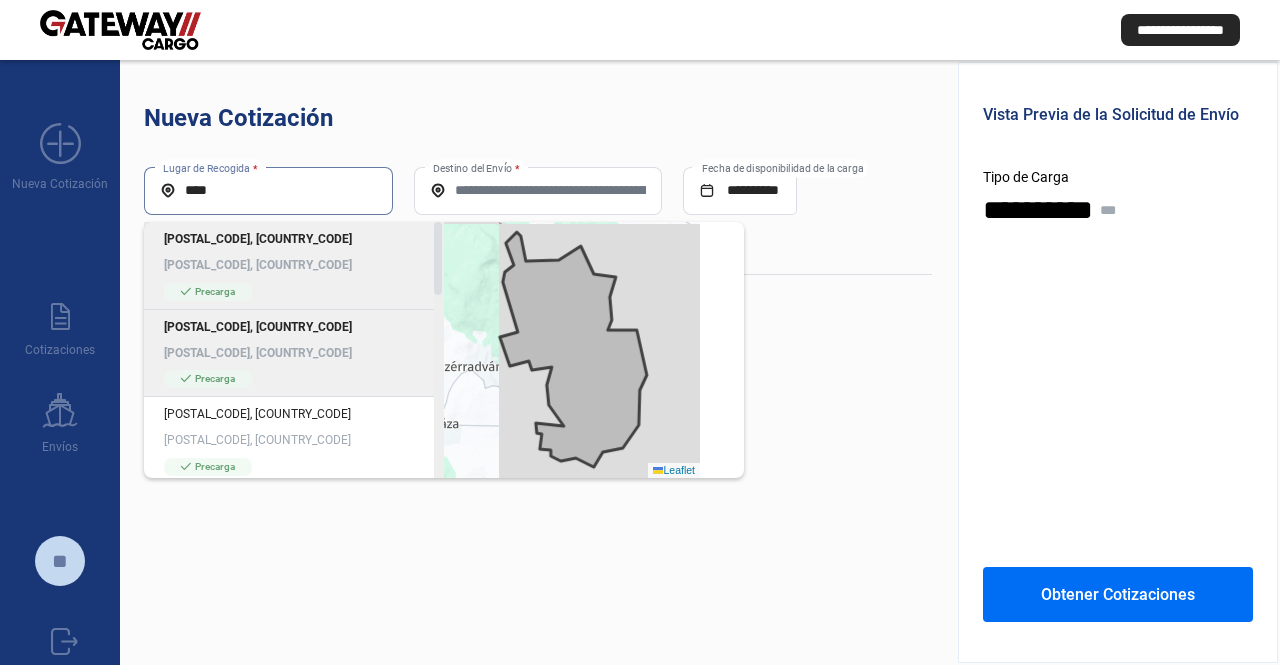 drag, startPoint x: 437, startPoint y: 283, endPoint x: 423, endPoint y: 271, distance: 18.439089 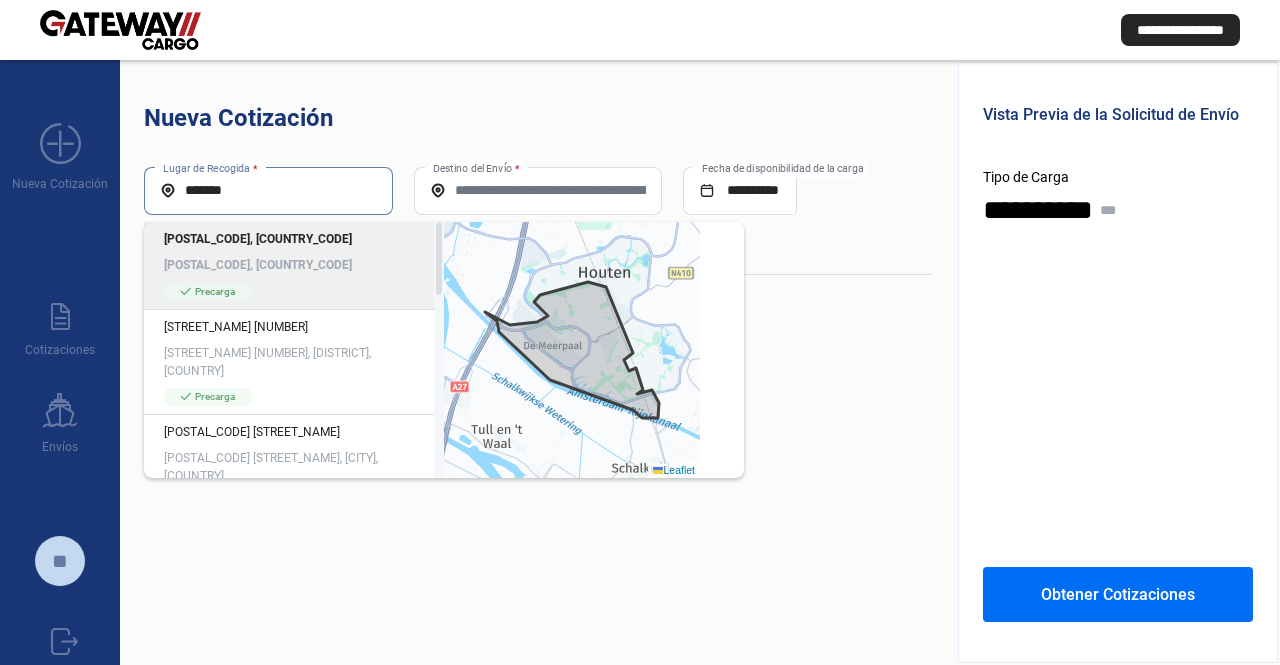 click on "[POSTAL_CODE], [COUNTRY_CODE] [POSTAL_CODE], [COUNTRY_CODE] check_mark  Precarga" 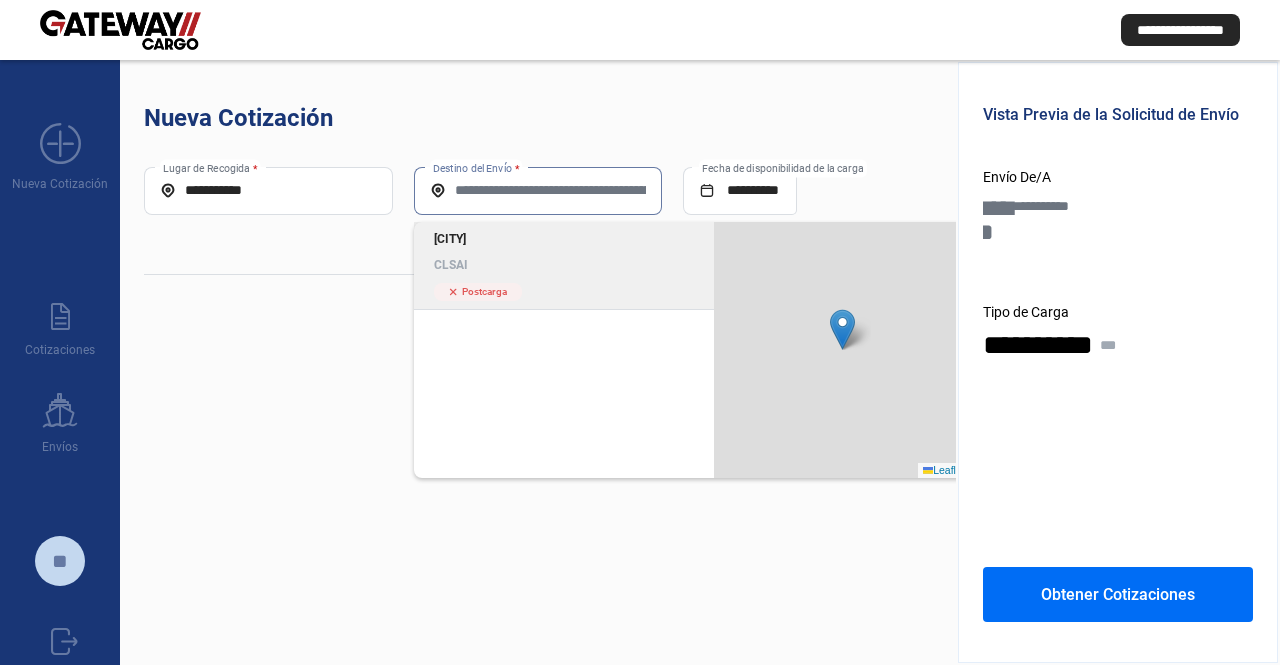click on "Destino del Envío *" at bounding box center [538, 190] 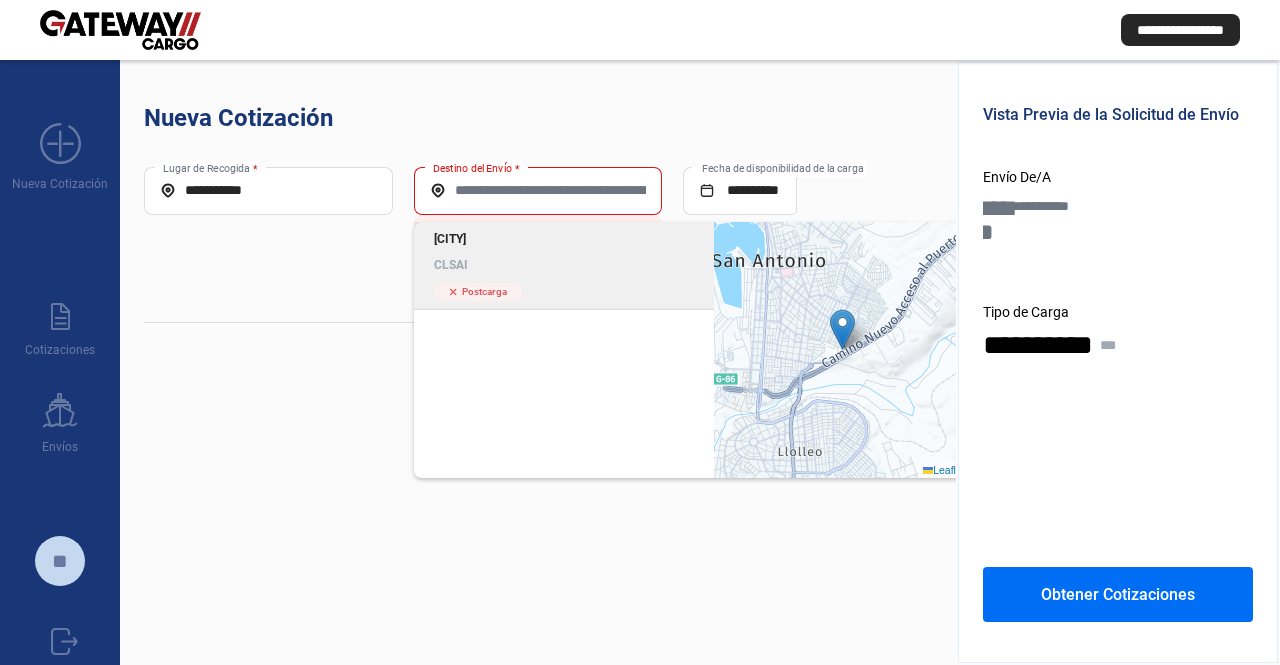 click on "CLSAI" 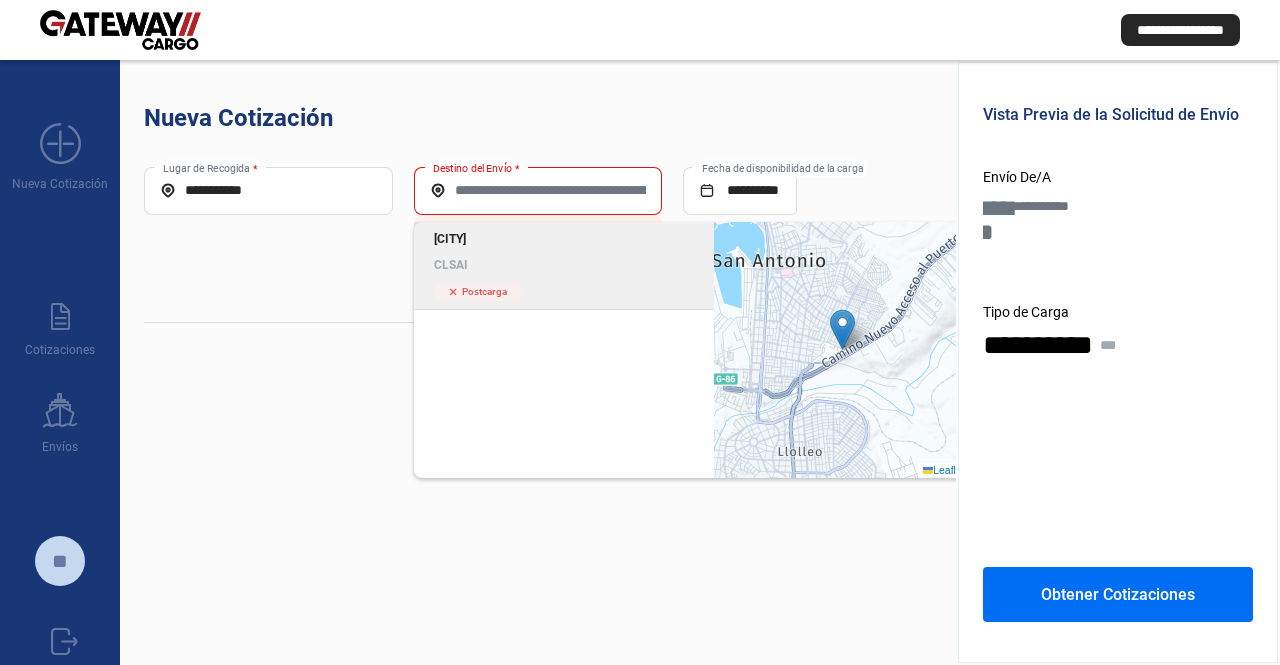 type on "*****" 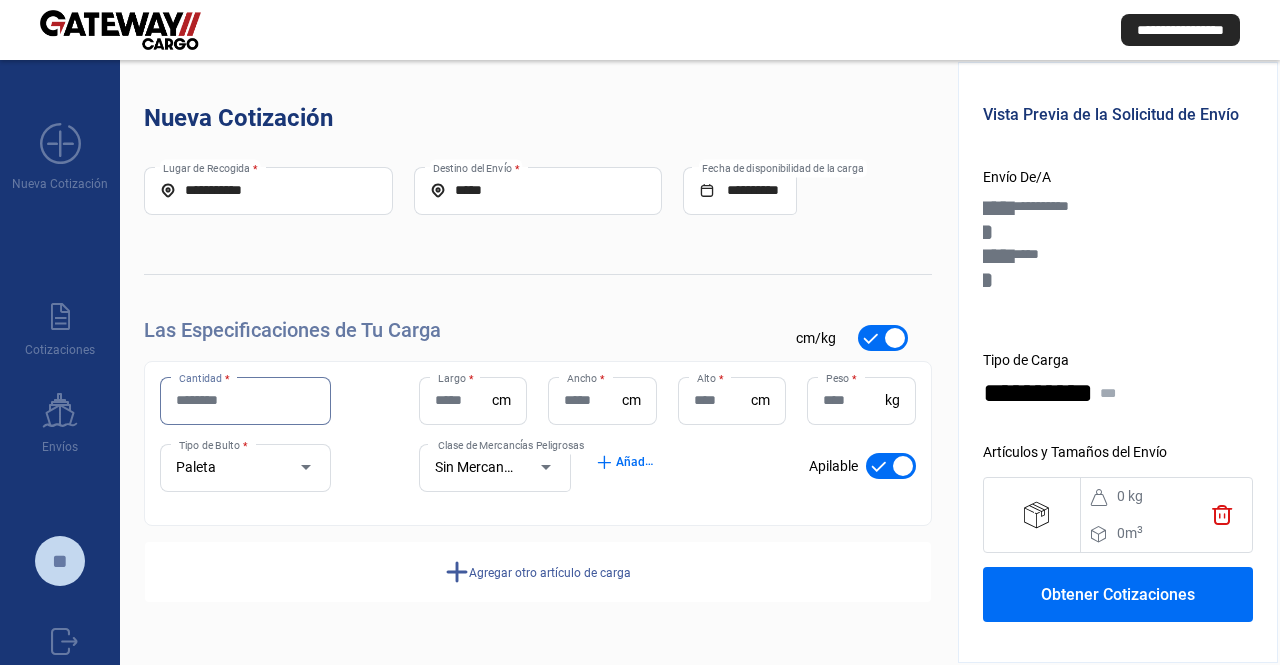 click on "Cantidad *" at bounding box center (245, 400) 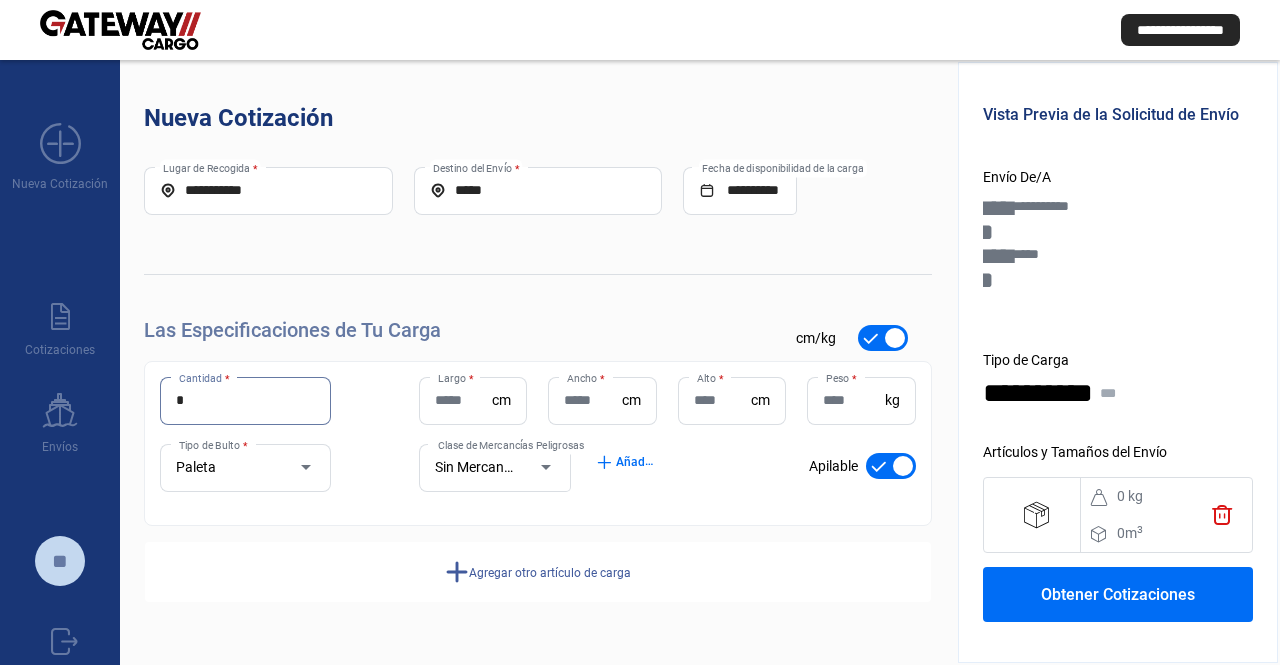 type on "*" 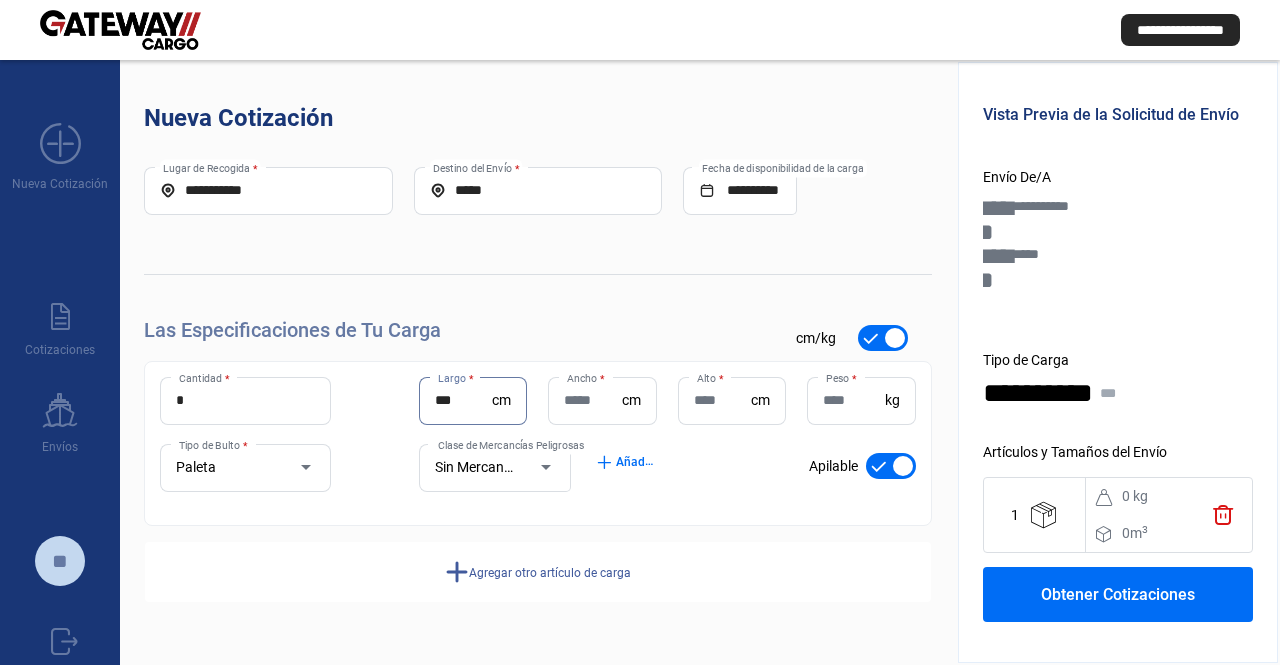 type on "***" 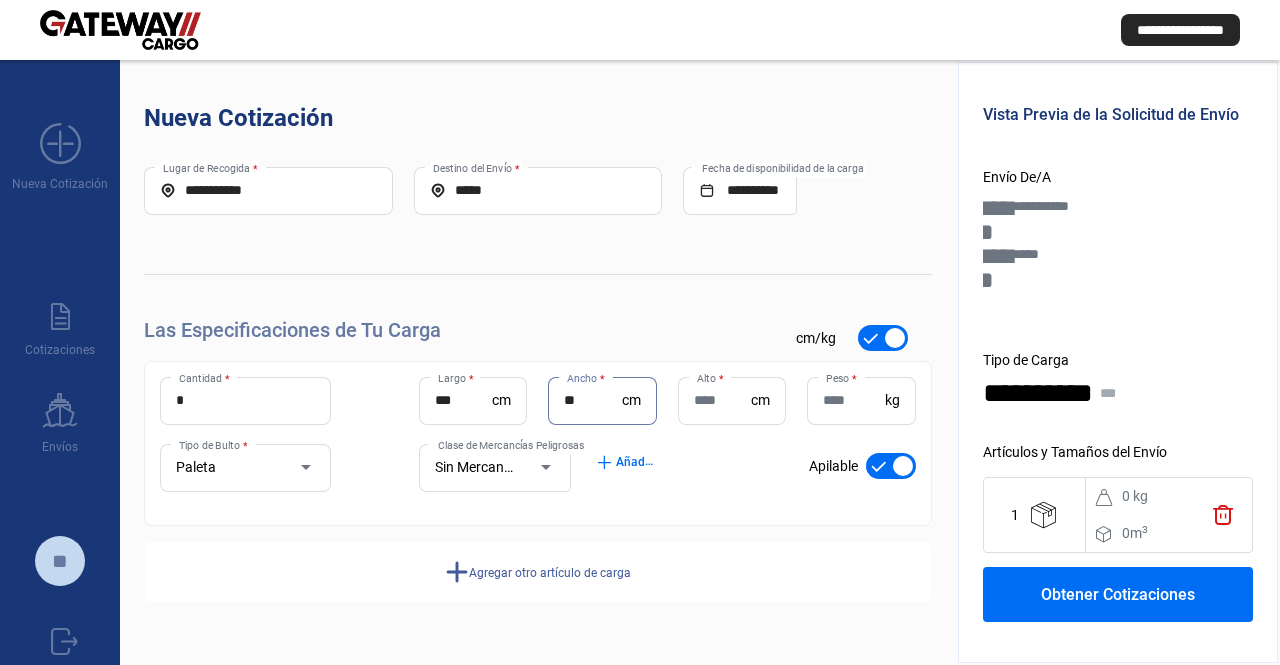 type on "**" 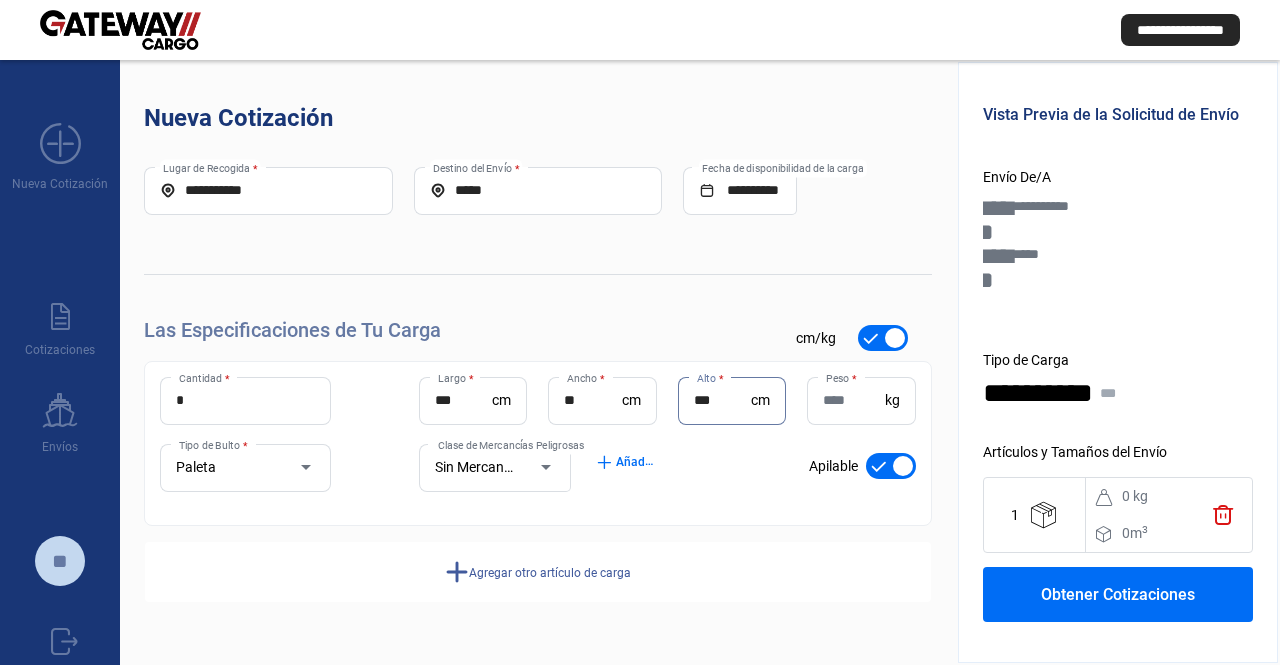 type on "***" 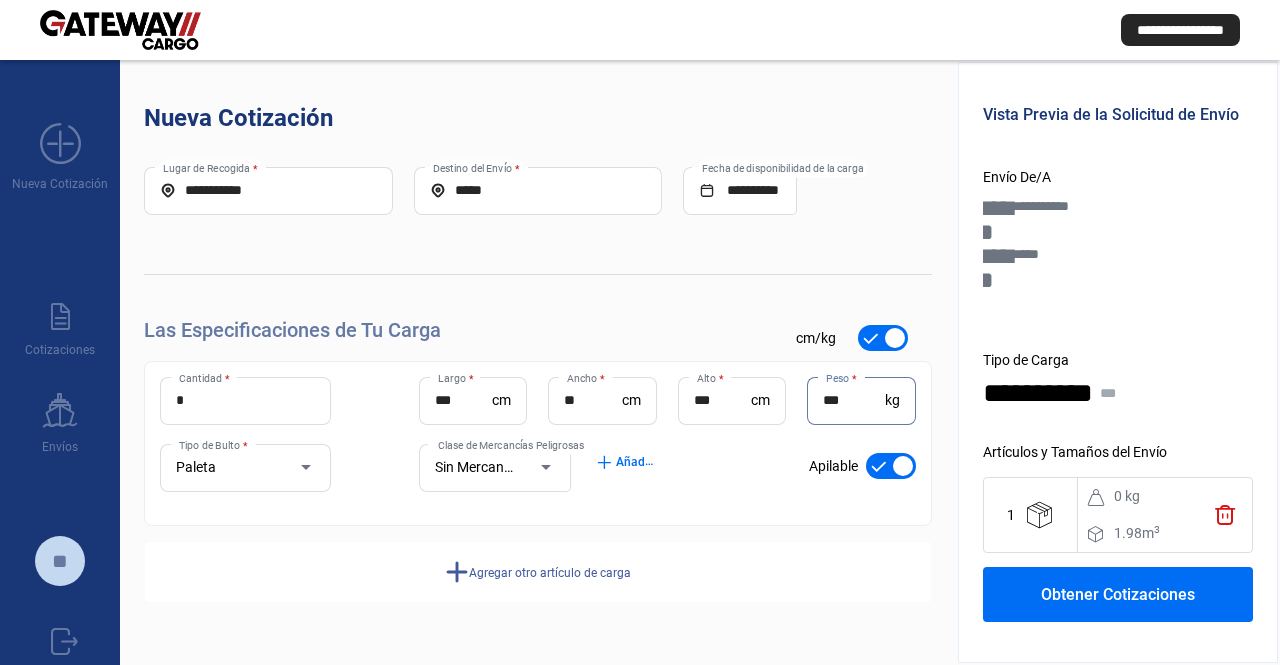 type on "***" 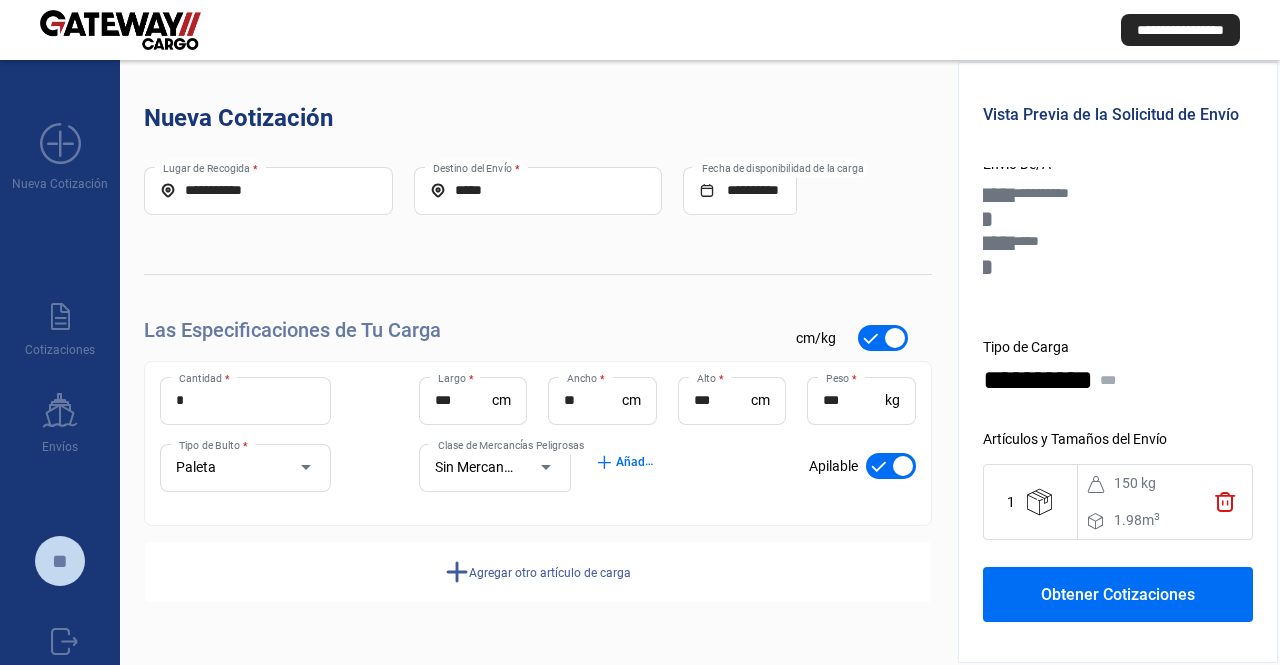 drag, startPoint x: 1096, startPoint y: 367, endPoint x: 1100, endPoint y: 515, distance: 148.05405 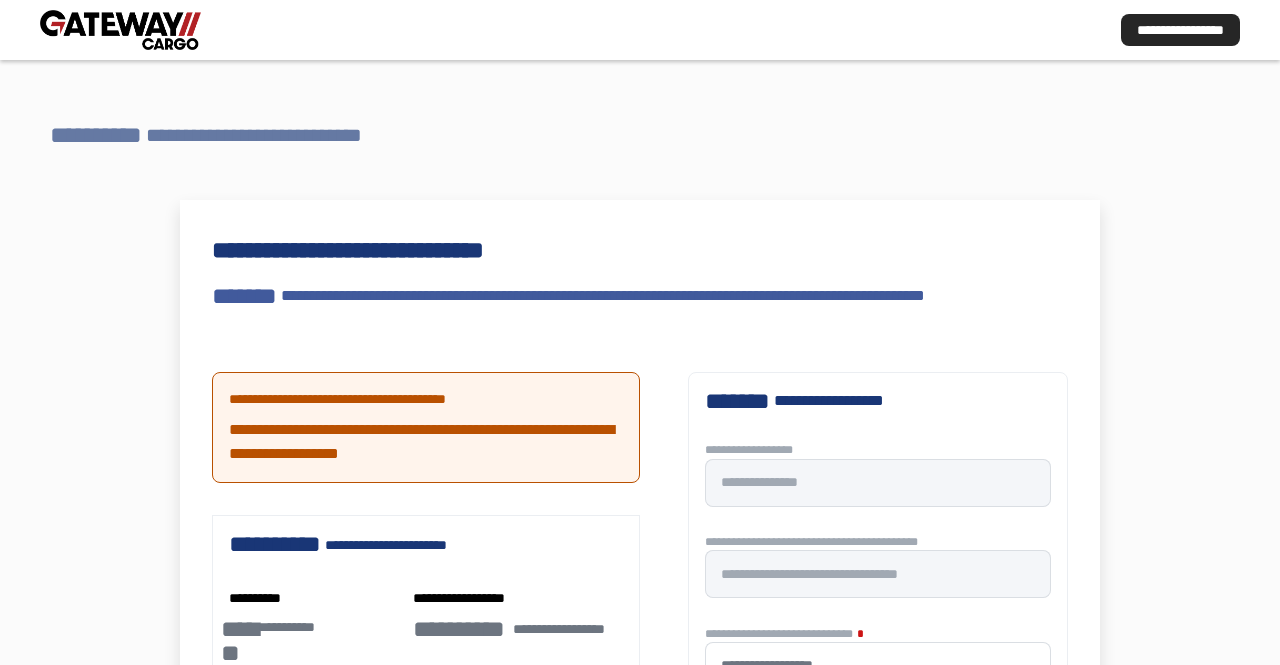 click on "**********" at bounding box center [259, 135] 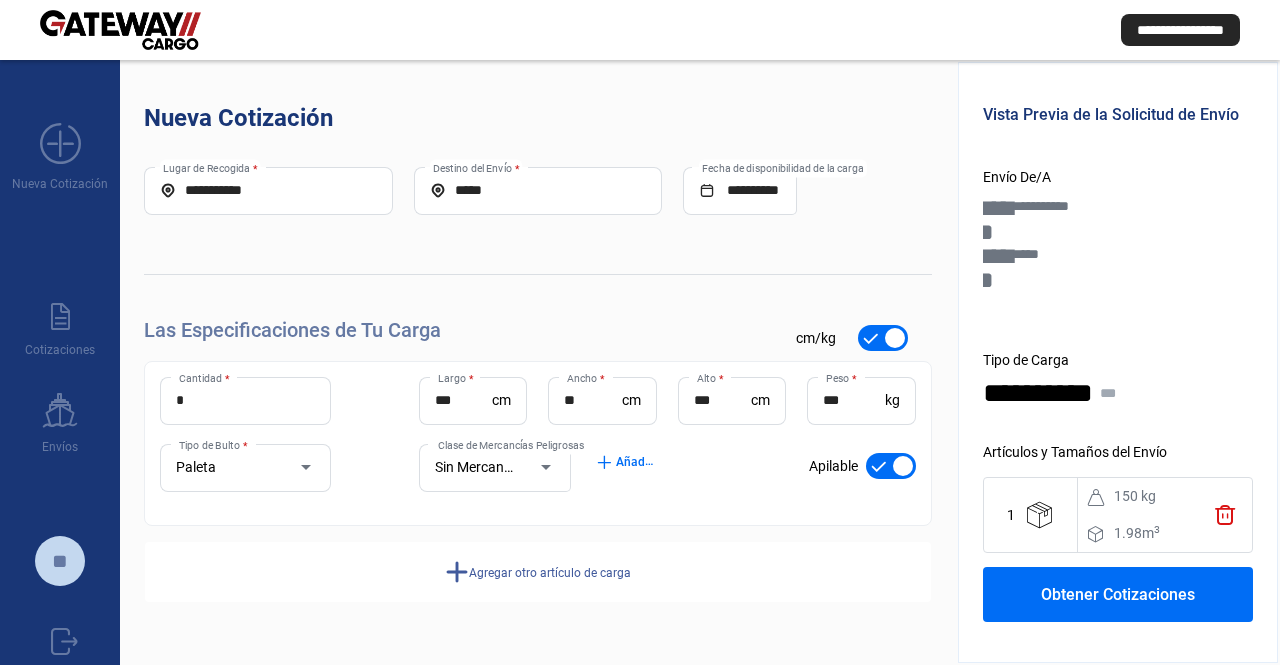 click on "Obtener Cotizaciones" 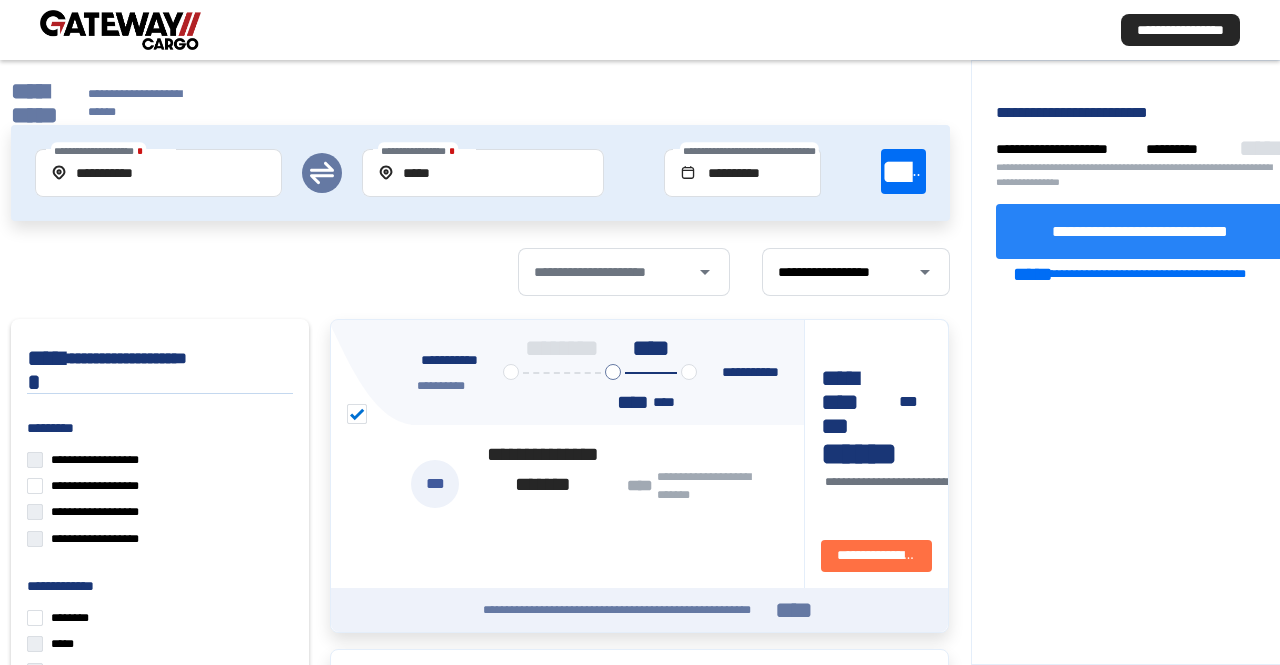 click on "**********" 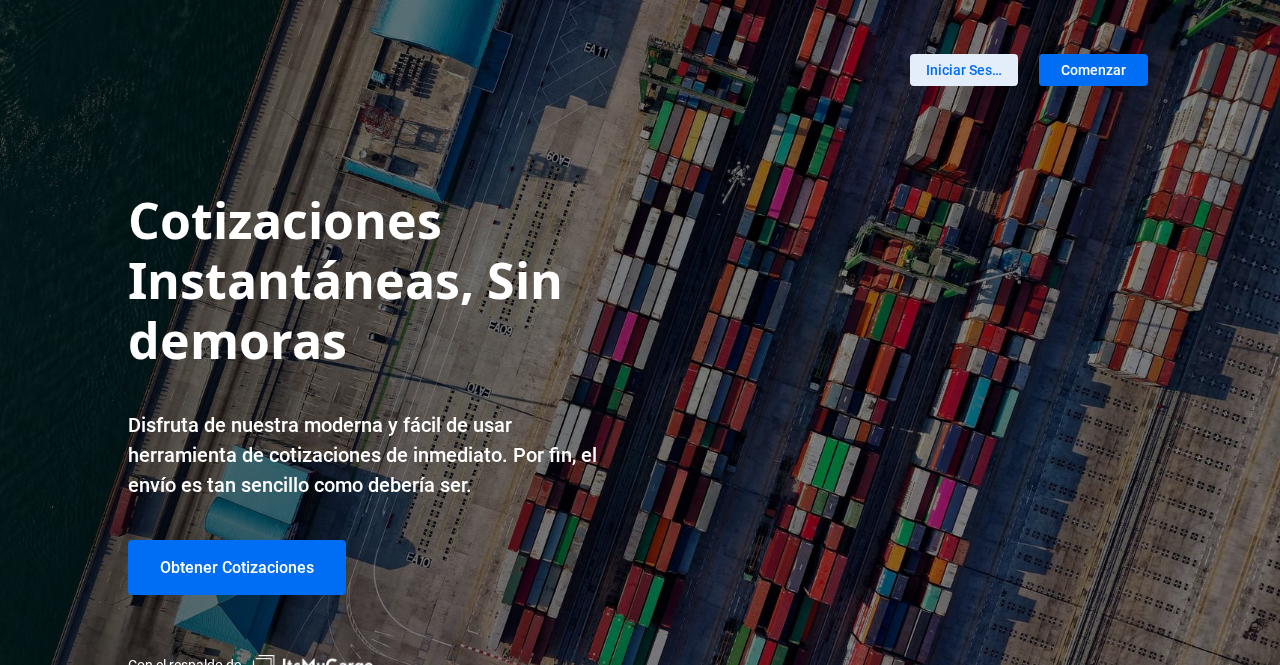 scroll, scrollTop: 0, scrollLeft: 0, axis: both 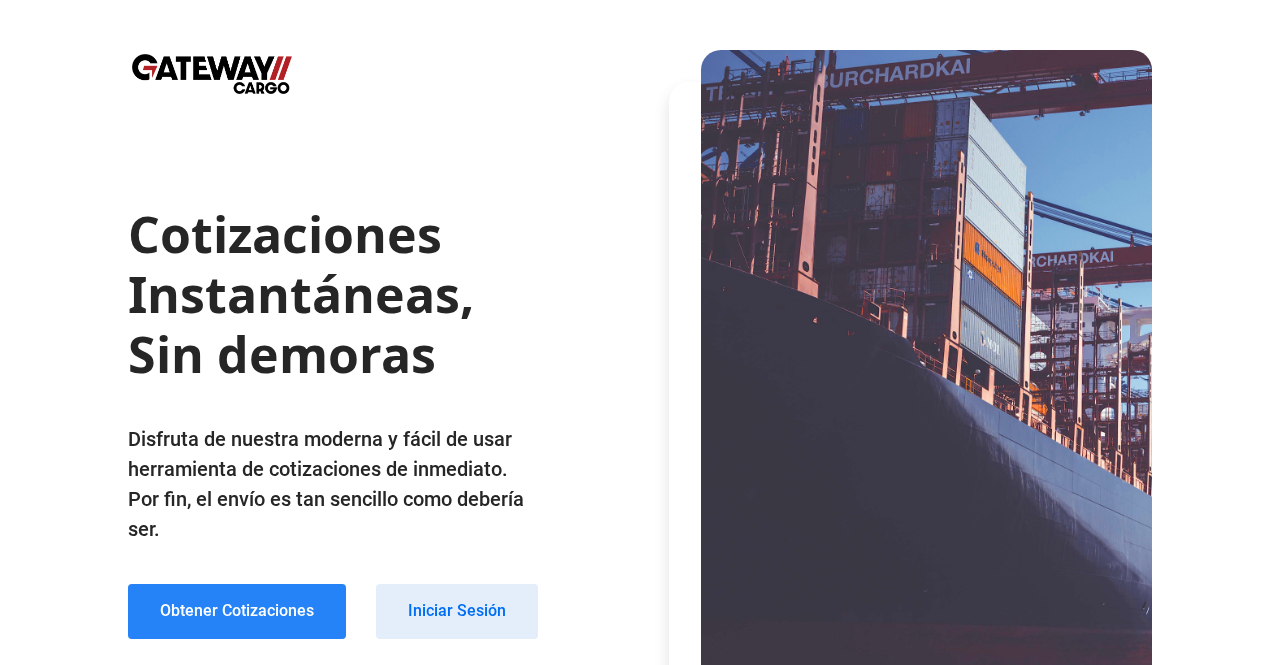 click on "Obtener Cotizaciones" 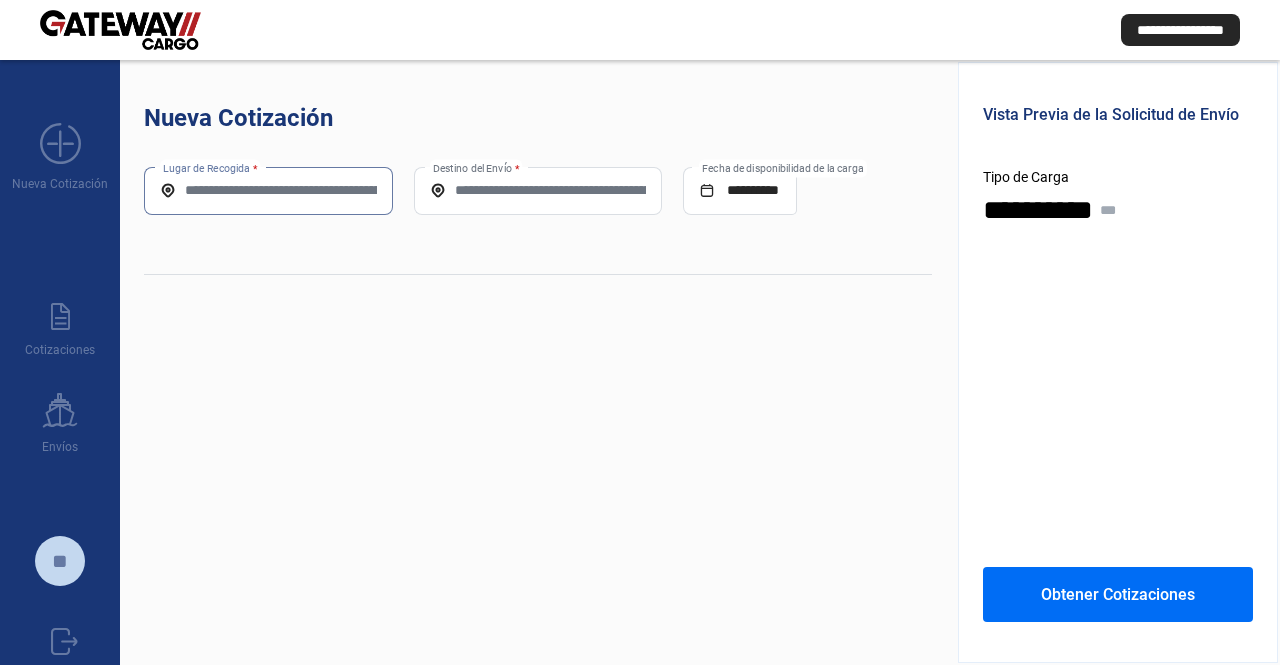 click on "Lugar de Recogida *" at bounding box center (268, 190) 